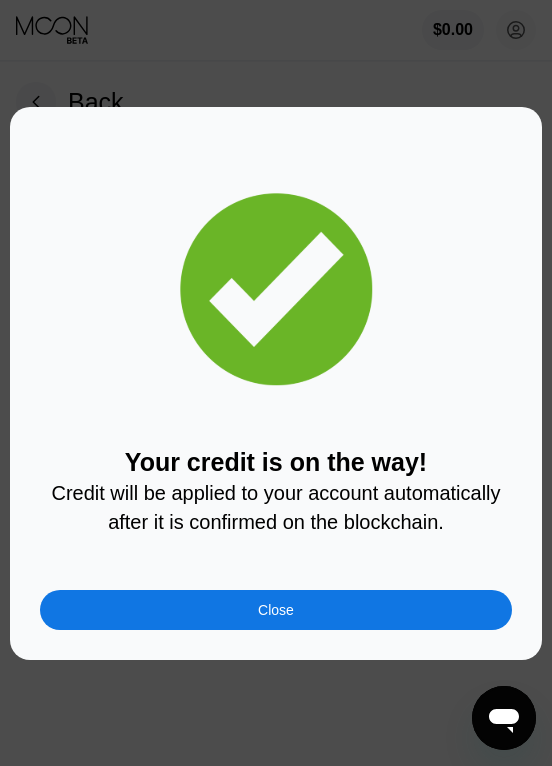 scroll, scrollTop: 0, scrollLeft: 0, axis: both 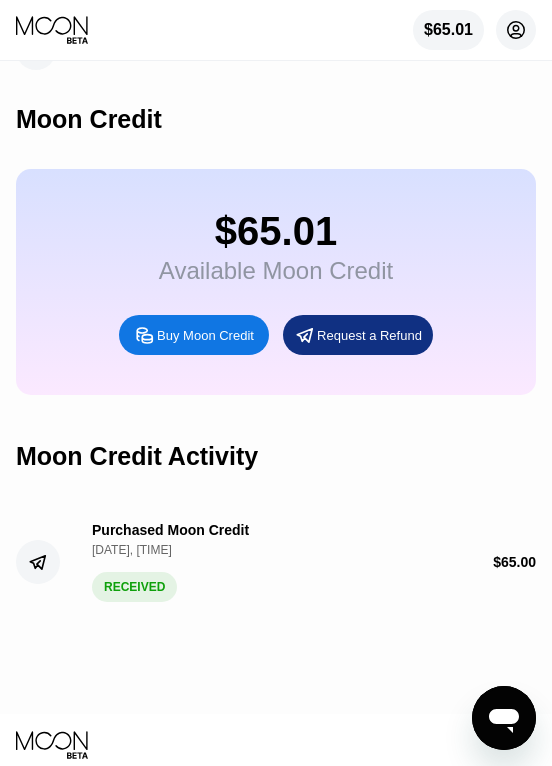 click 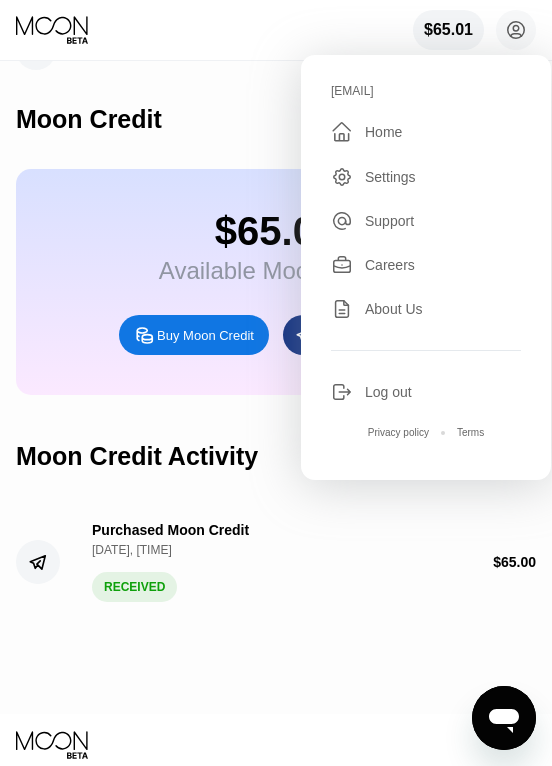 click on "Moon Credit" at bounding box center [276, 119] 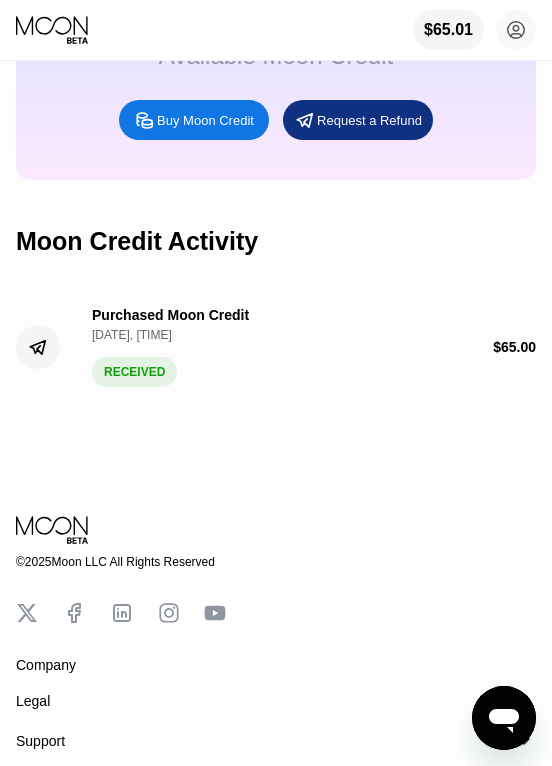 scroll, scrollTop: 0, scrollLeft: 0, axis: both 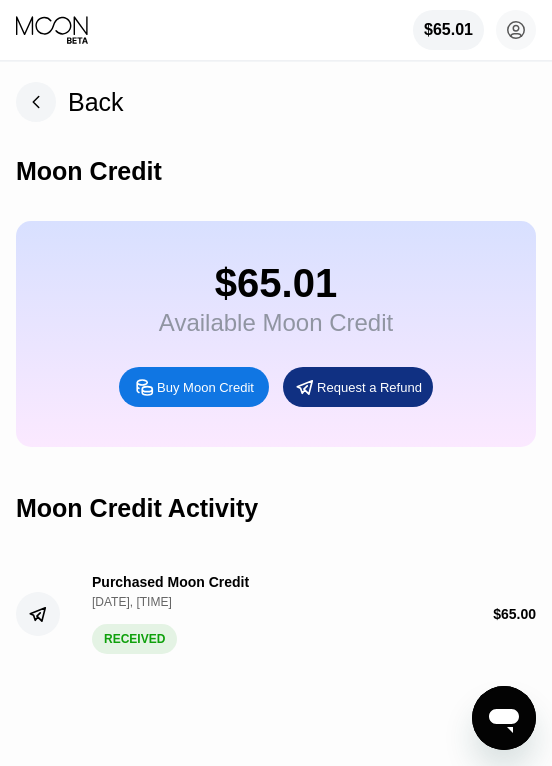 click 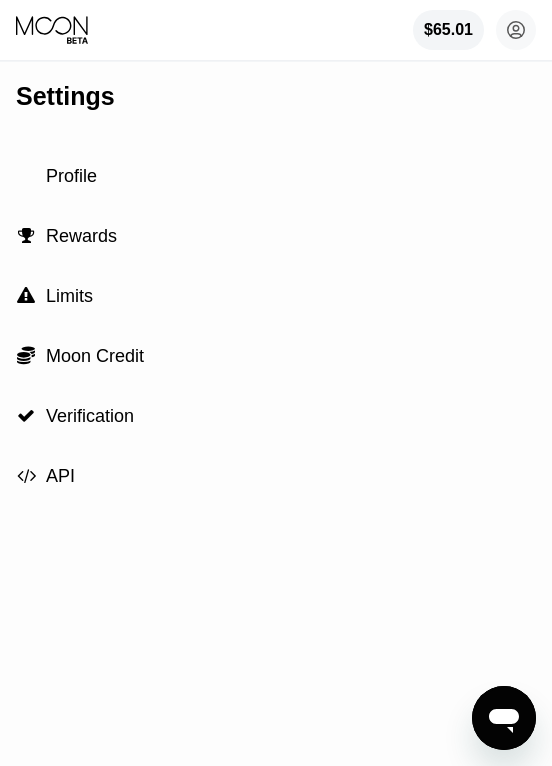 drag, startPoint x: 57, startPoint y: 37, endPoint x: 91, endPoint y: 35, distance: 34.058773 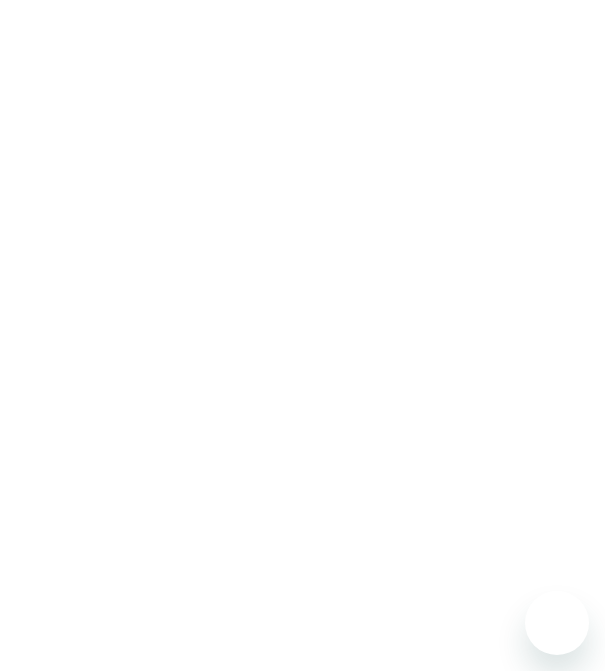 scroll, scrollTop: 0, scrollLeft: 0, axis: both 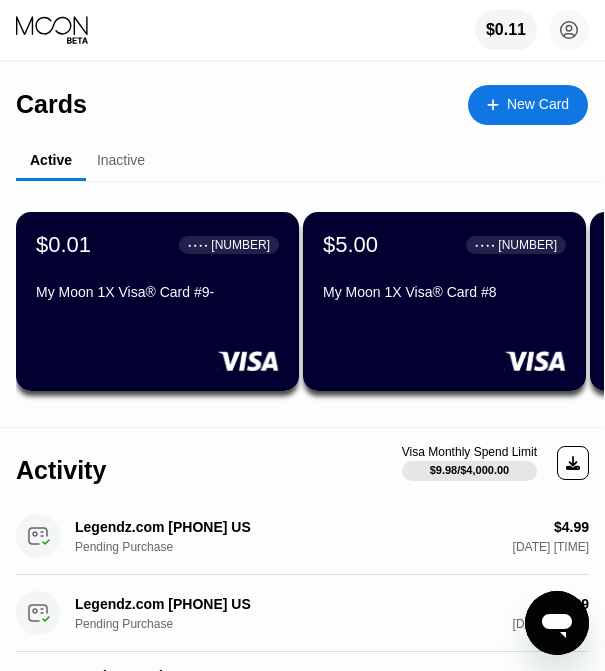 click on "$5.00 ● ● ● ● 3696 My Moon 1X Visa® Card #8" at bounding box center [444, 270] 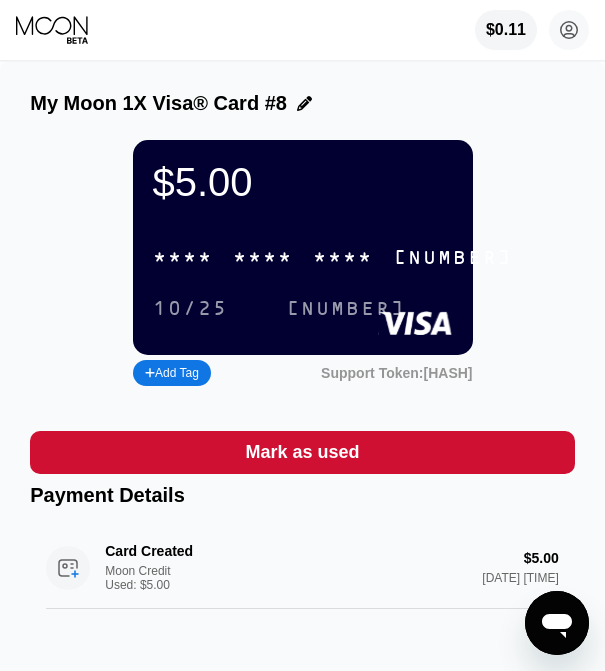 click on "* * * *" at bounding box center [263, 258] 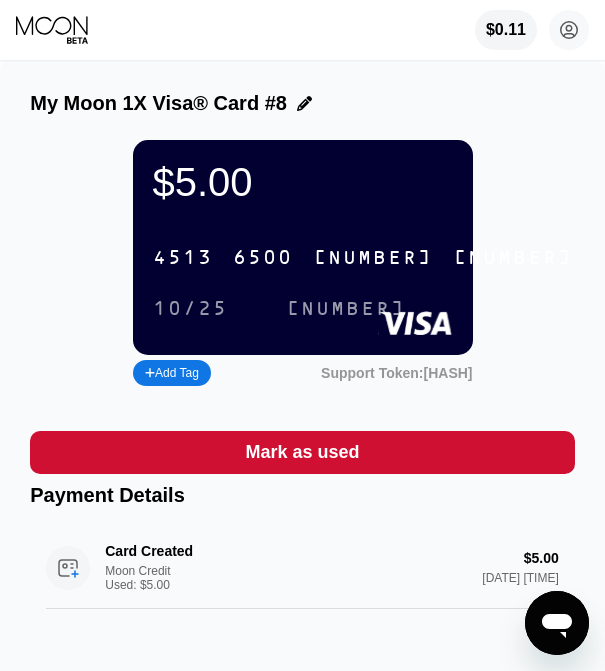click 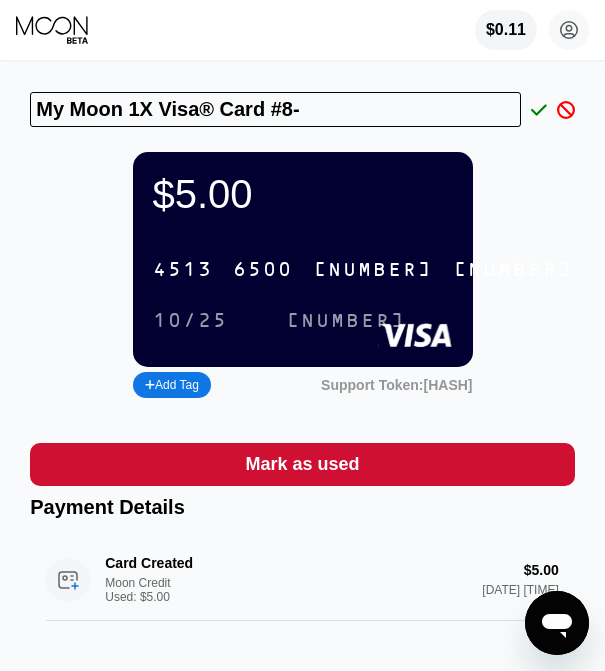 type on "My Moon 1X Visa® Card #8-" 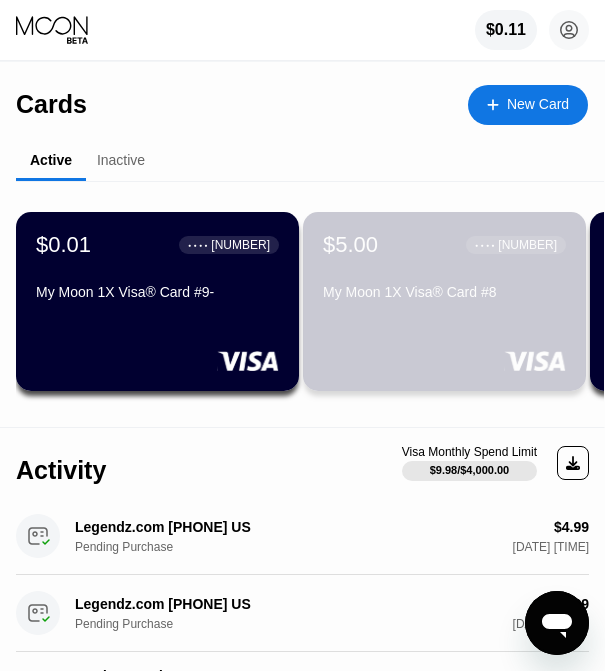 drag, startPoint x: 433, startPoint y: 309, endPoint x: 130, endPoint y: 305, distance: 303.0264 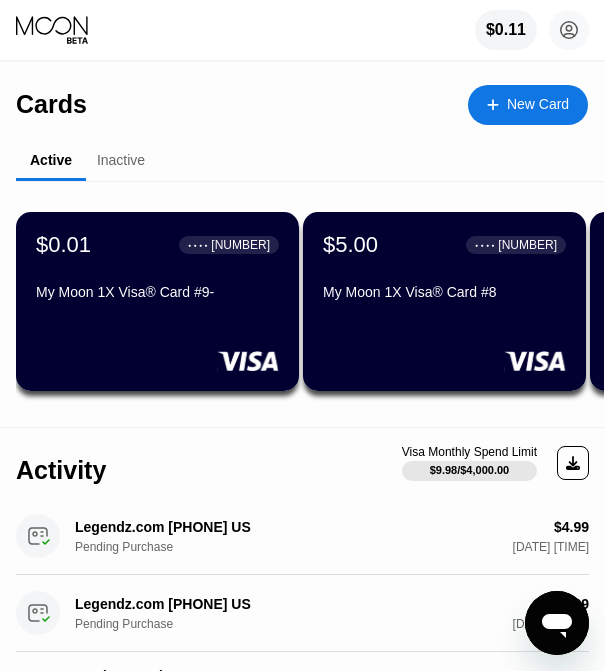 drag, startPoint x: 188, startPoint y: 312, endPoint x: -25, endPoint y: 299, distance: 213.39635 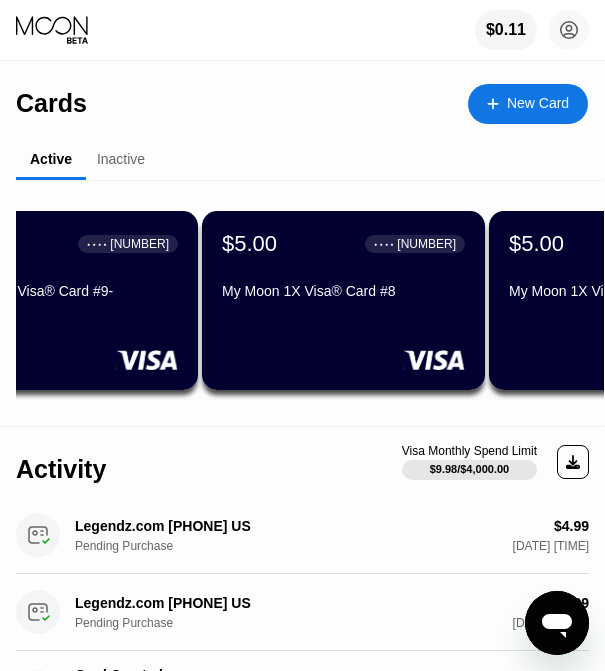 scroll, scrollTop: 0, scrollLeft: 997, axis: horizontal 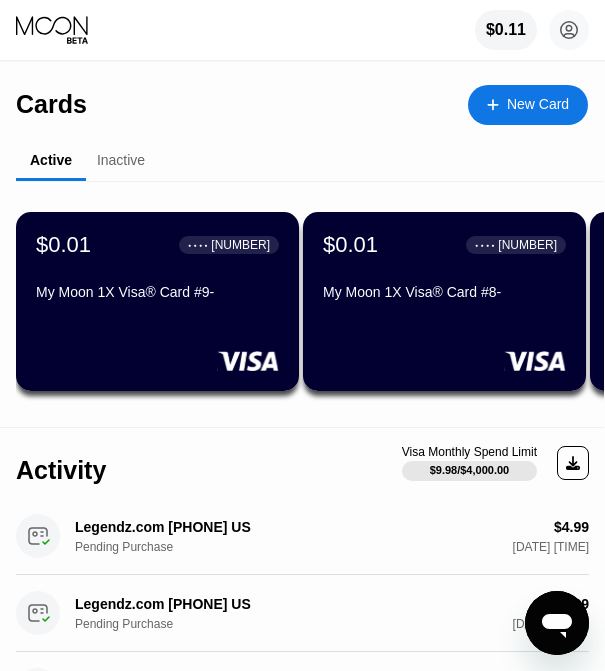 click on "$0.01 ● ● ● ● 3696 My Moon 1X Visa® Card #8-" at bounding box center (444, 270) 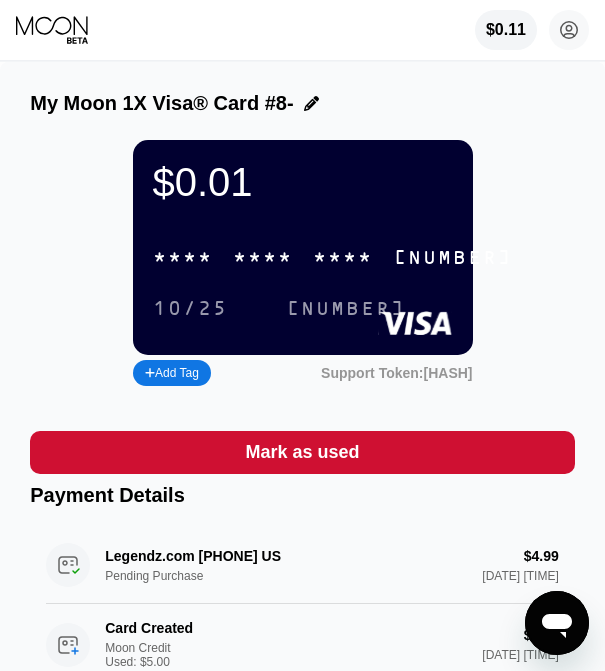 click 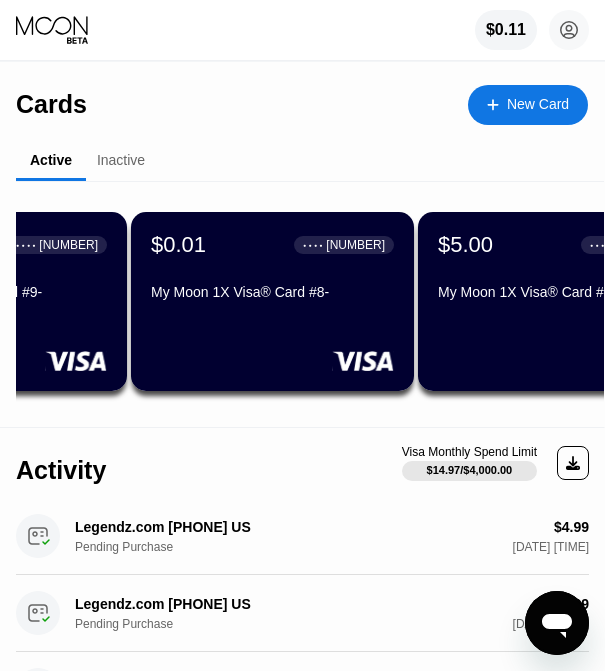 scroll, scrollTop: 0, scrollLeft: 175, axis: horizontal 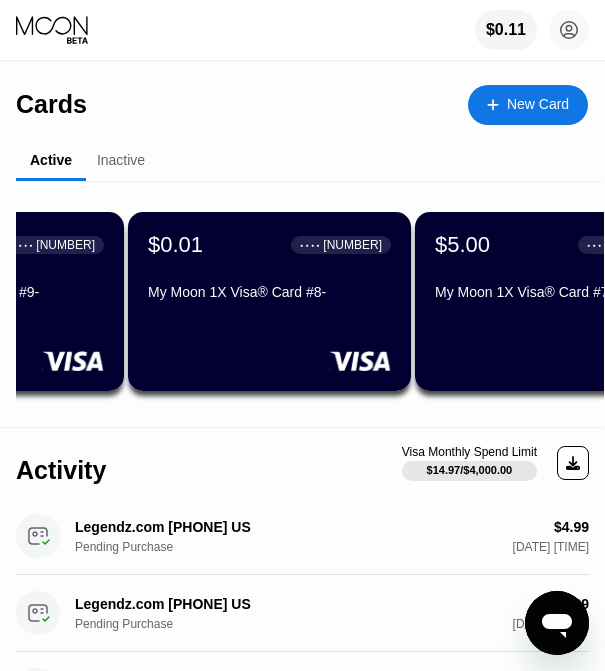 click on "My Moon 1X Visa® Card #7" at bounding box center [556, 292] 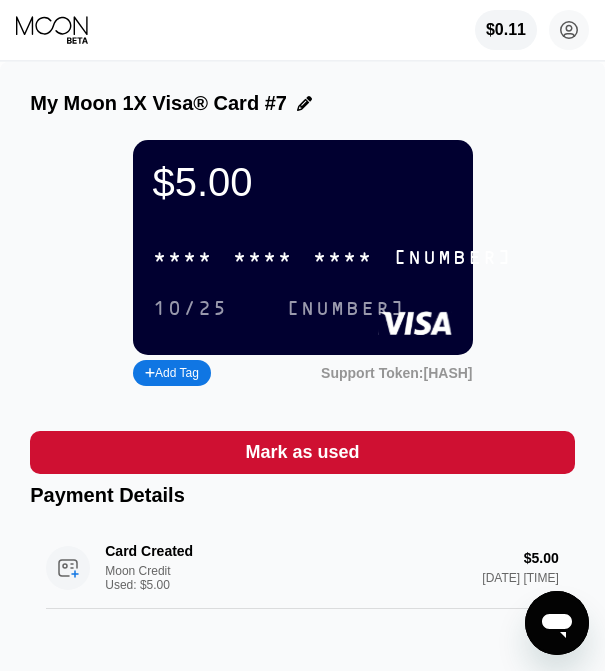 click on "910" at bounding box center [346, 309] 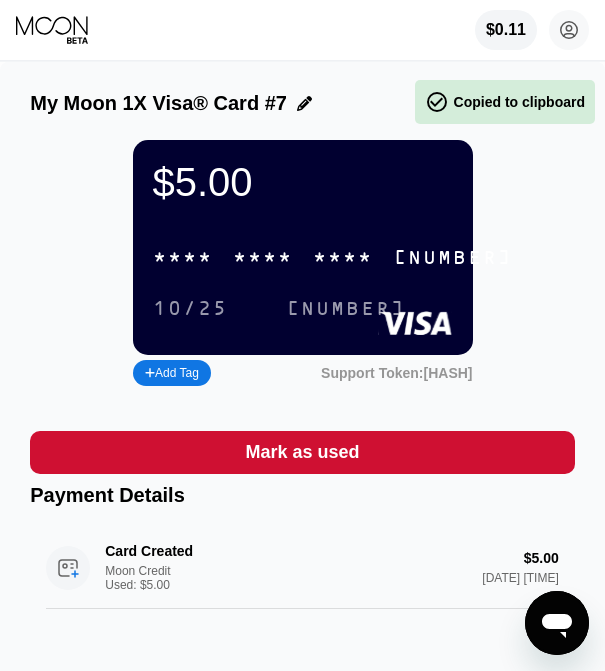 click on "* * * *" at bounding box center [263, 258] 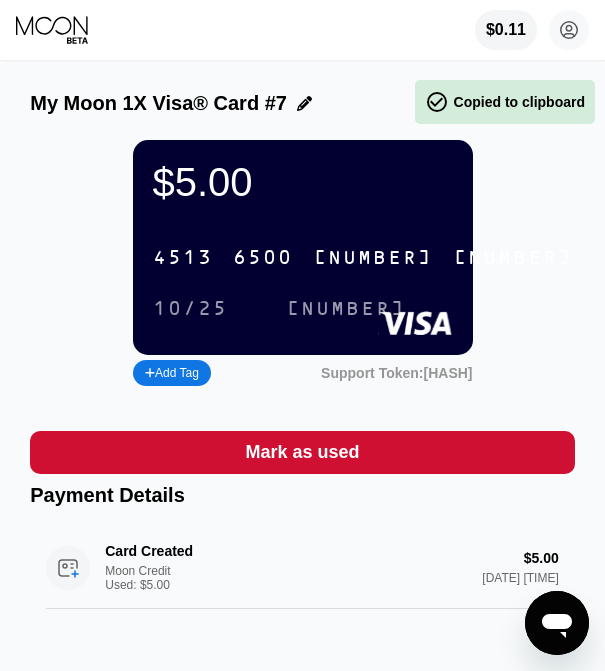 click on "4262" at bounding box center (513, 258) 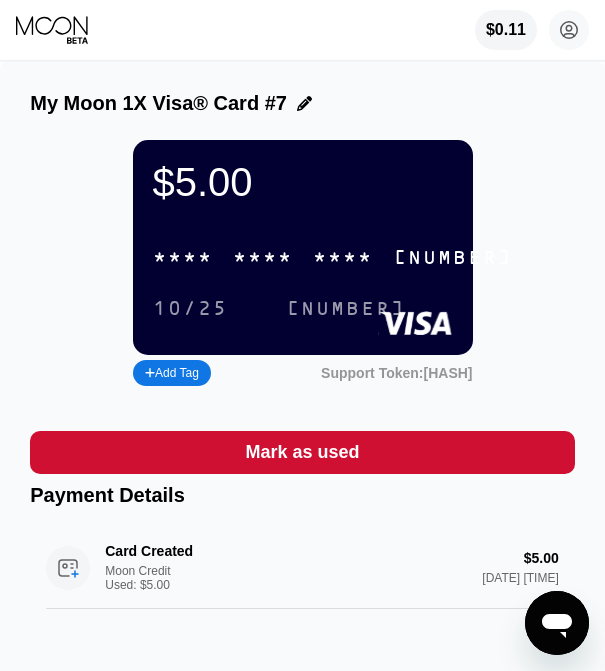 drag, startPoint x: 59, startPoint y: 29, endPoint x: 78, endPoint y: 57, distance: 33.83785 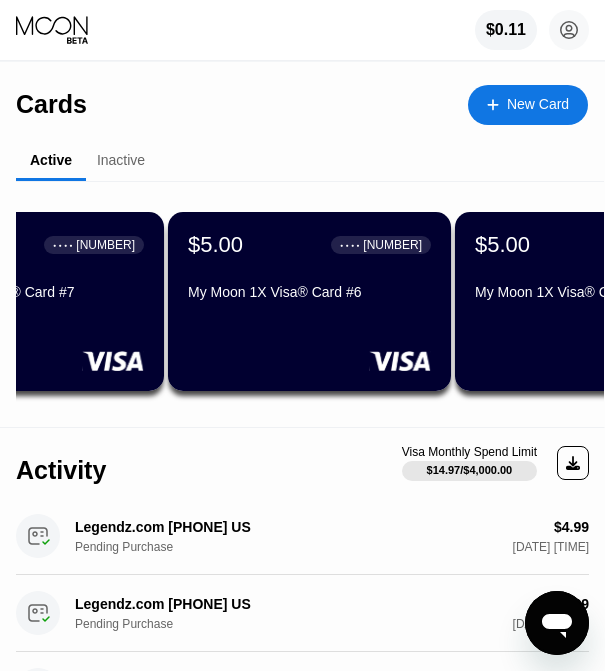 scroll, scrollTop: 0, scrollLeft: 720, axis: horizontal 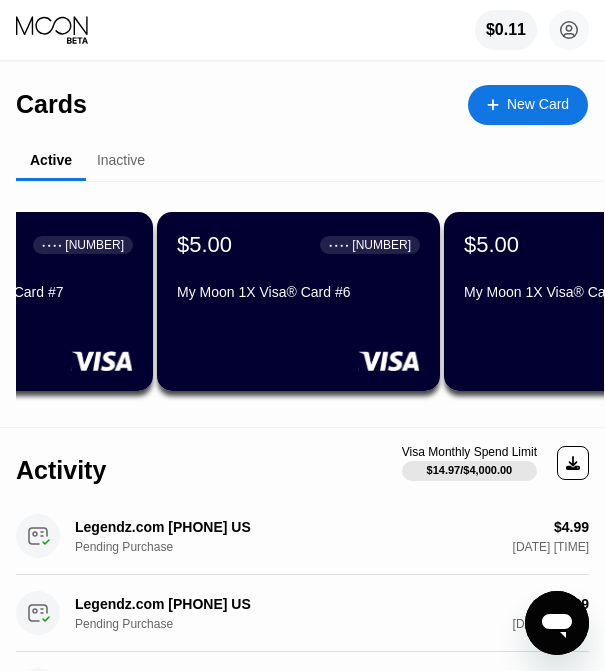 click on "My Moon 1X Visa® Card #6" at bounding box center (298, 292) 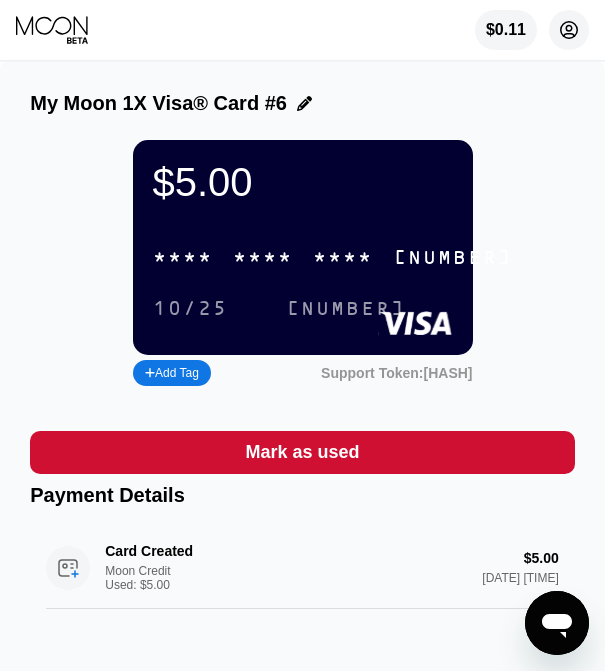 click 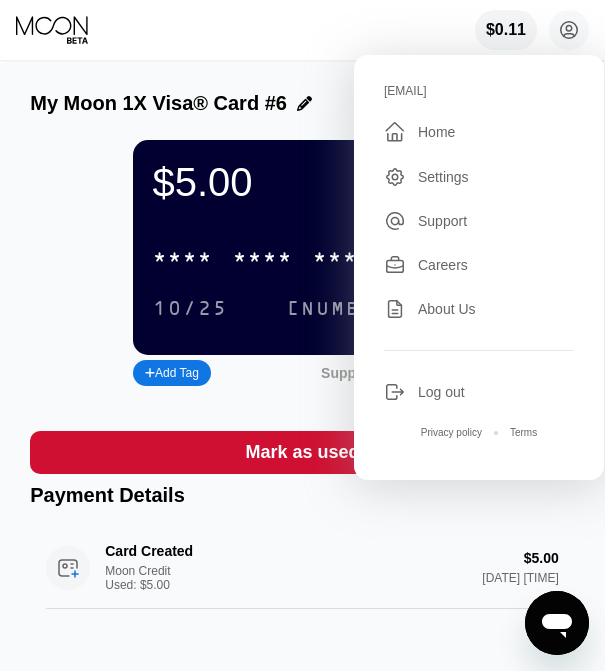 drag, startPoint x: 89, startPoint y: 256, endPoint x: 242, endPoint y: 230, distance: 155.19342 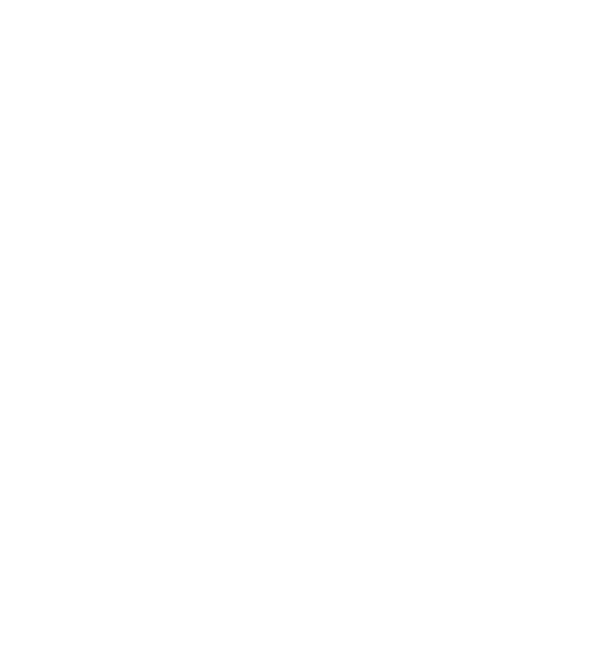 scroll, scrollTop: 0, scrollLeft: 0, axis: both 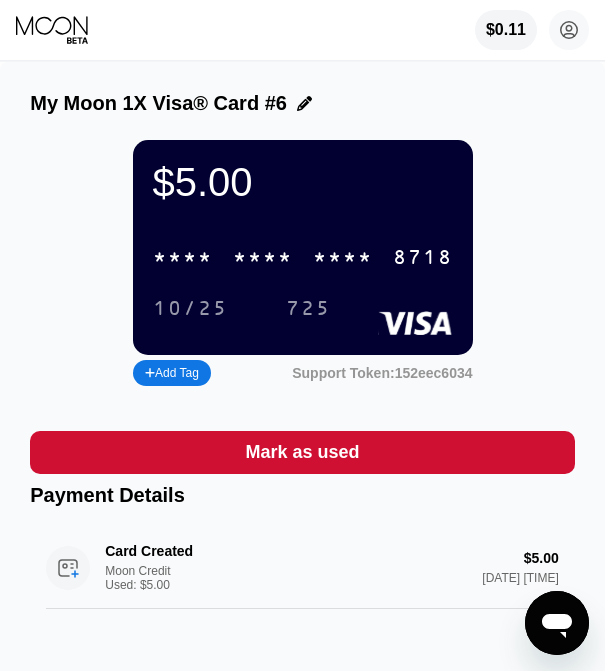click on "* * * *" at bounding box center [263, 258] 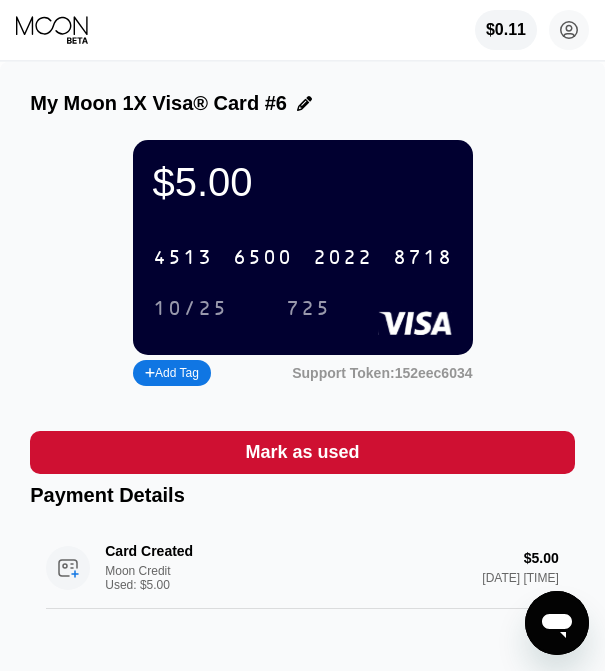 click 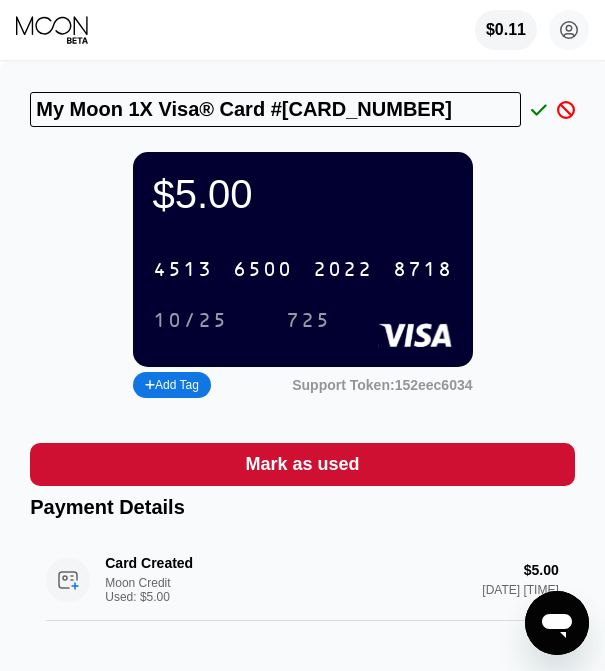 type on "My Moon 1X Visa® Card #6-" 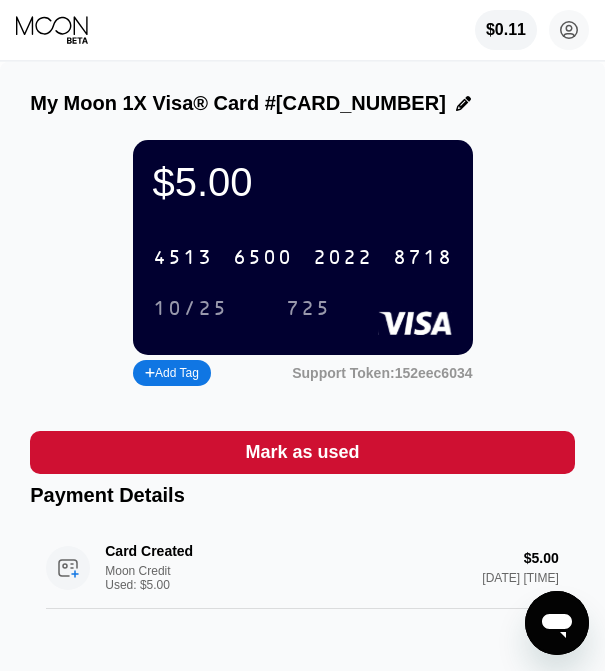 click 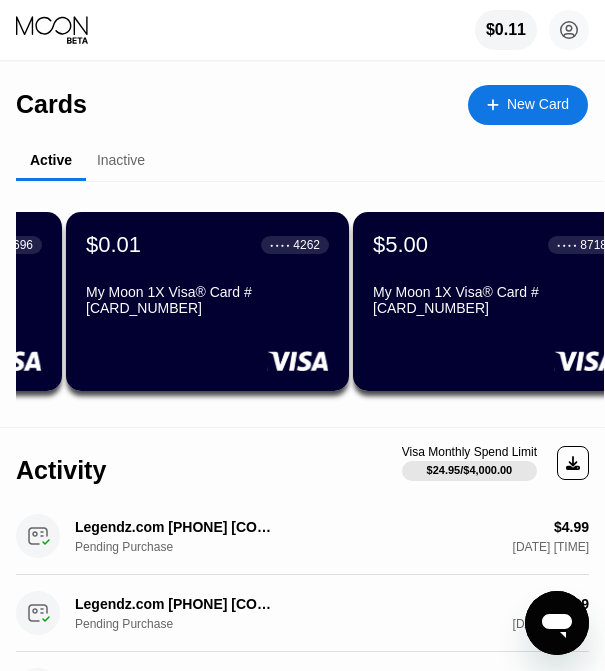 scroll, scrollTop: 0, scrollLeft: 543, axis: horizontal 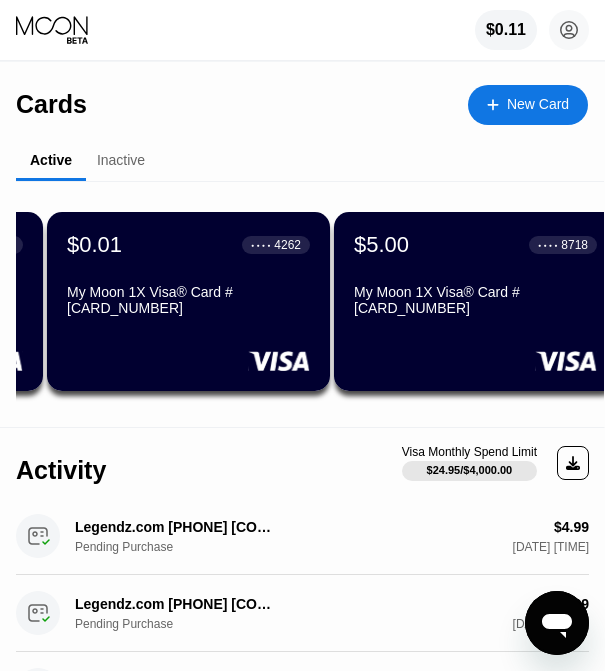 click on "My Moon 1X Visa® Card #6-" at bounding box center (475, 300) 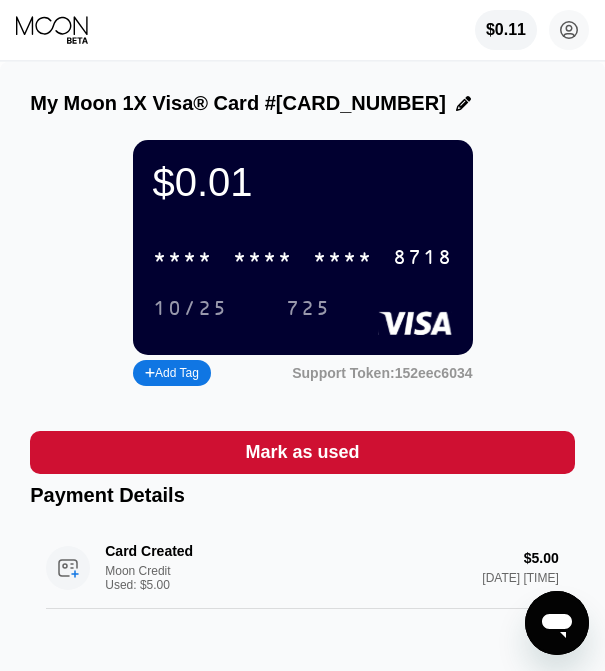click on "* * * *" at bounding box center [343, 258] 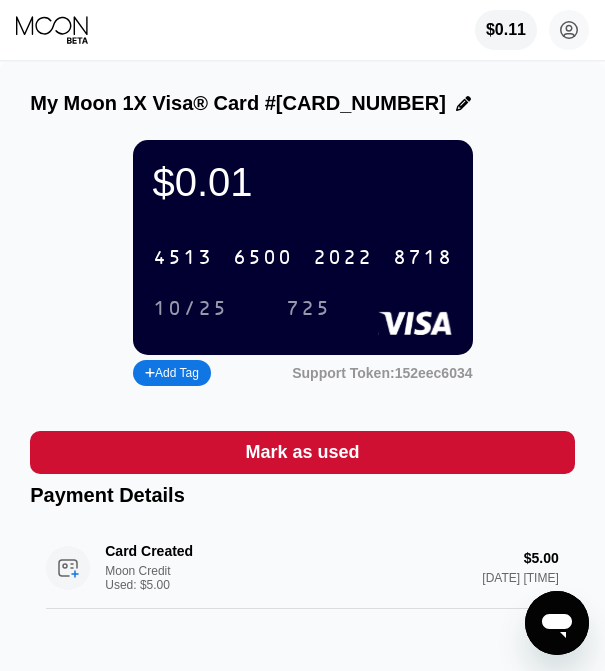 scroll, scrollTop: 4, scrollLeft: 0, axis: vertical 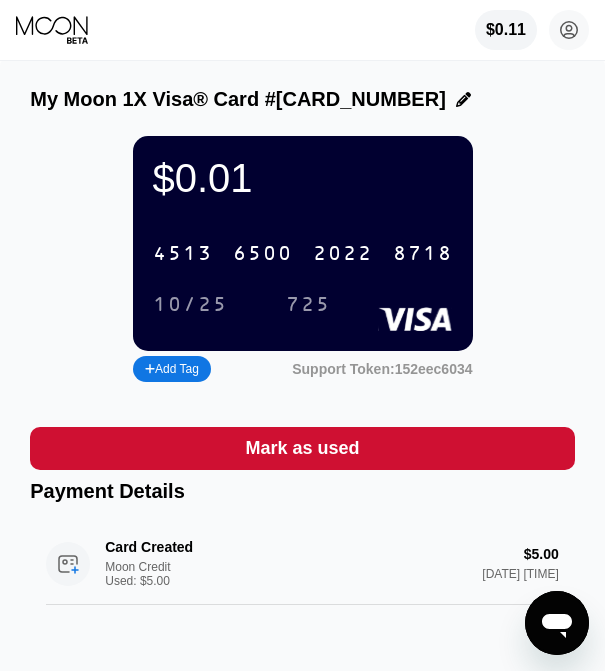 drag, startPoint x: 59, startPoint y: 23, endPoint x: 119, endPoint y: 38, distance: 61.846584 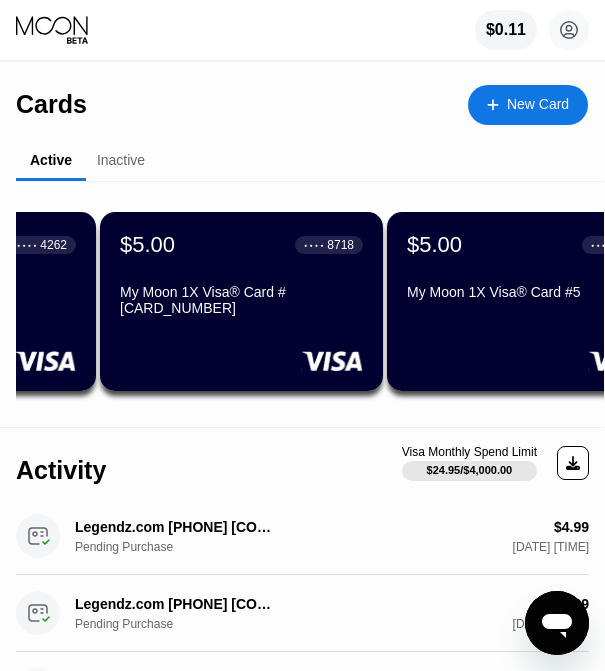 scroll, scrollTop: 0, scrollLeft: 778, axis: horizontal 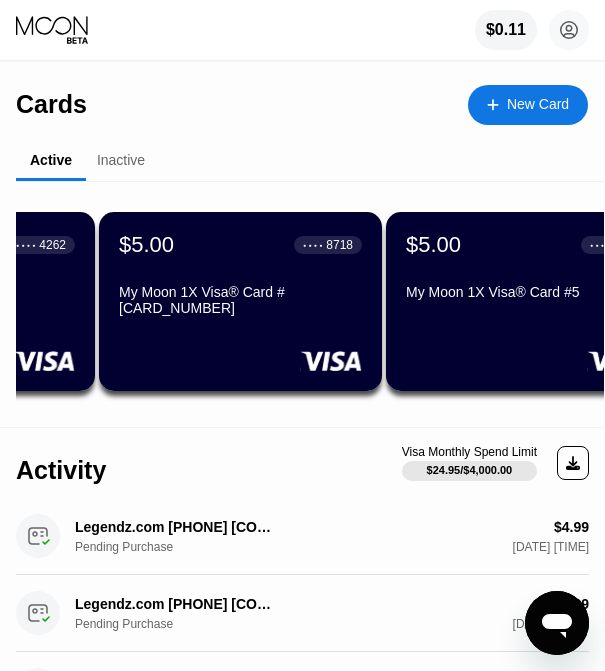 click on "$5.00 ● ● ● ● 2823 My Moon 1X Visa® Card #5" at bounding box center [527, 270] 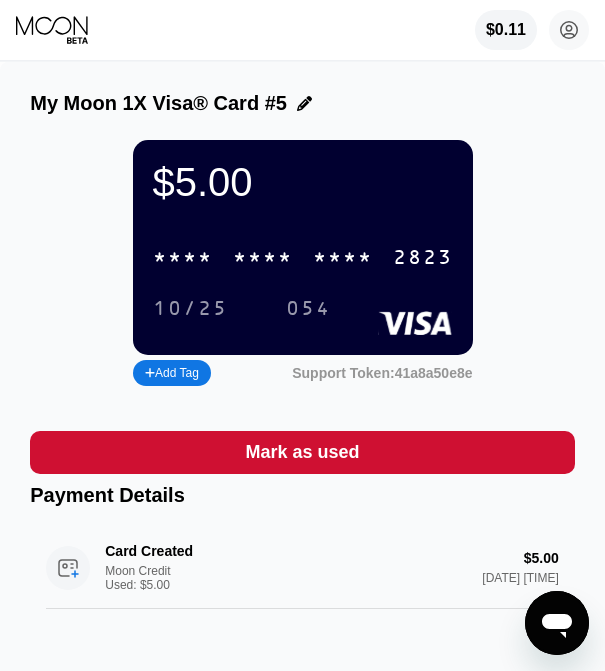 click on "2823" at bounding box center (423, 258) 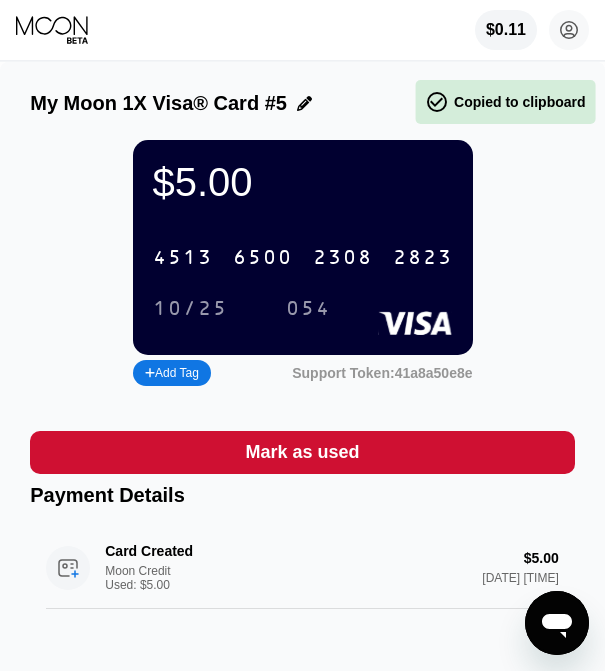 click on "2823" at bounding box center [423, 258] 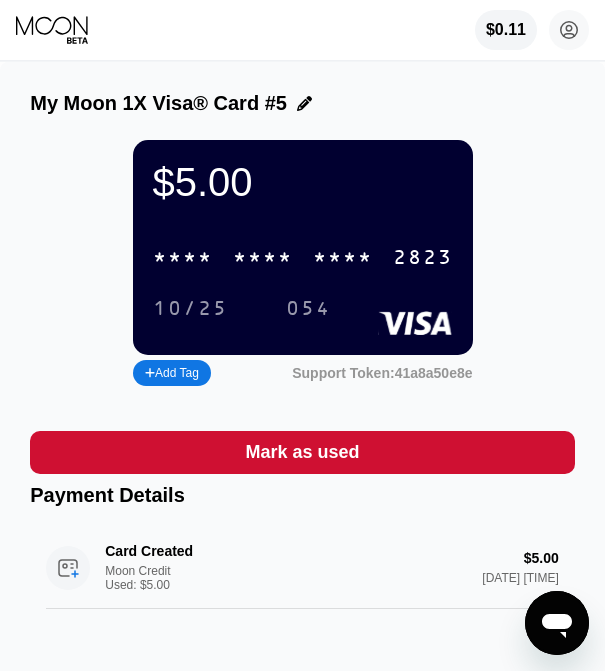 click 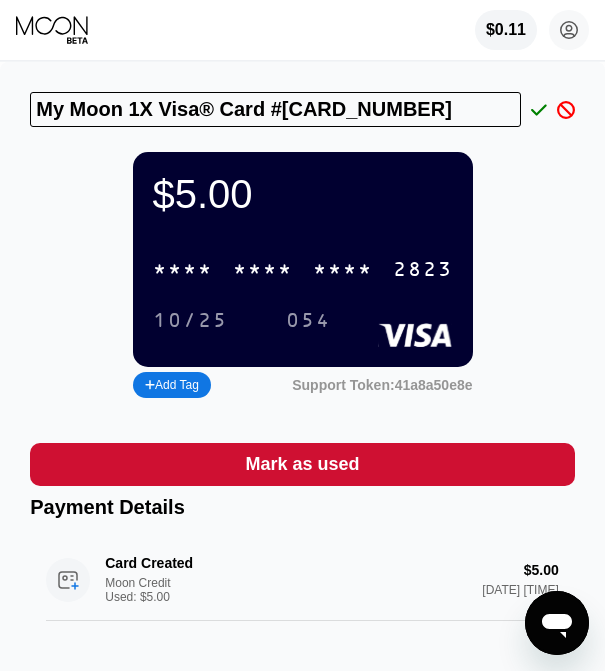 type on "My Moon 1X Visa® Card #5-" 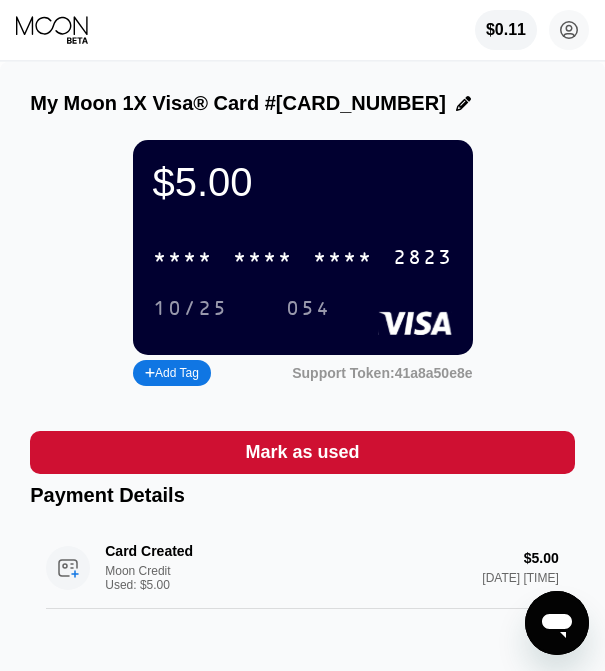 drag, startPoint x: 53, startPoint y: 29, endPoint x: 43, endPoint y: 38, distance: 13.453624 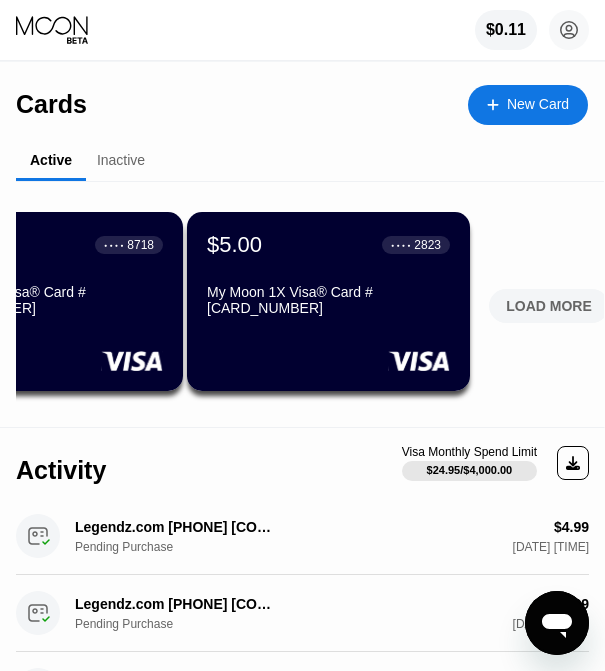 scroll, scrollTop: 0, scrollLeft: 997, axis: horizontal 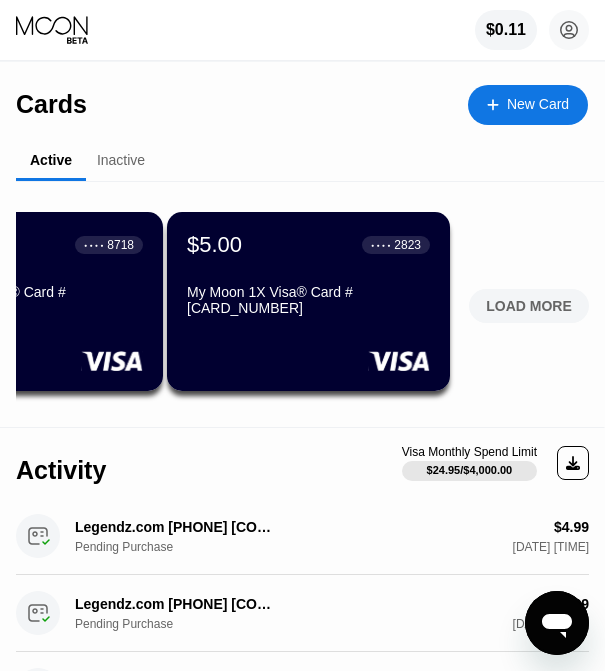 click on "LOAD MORE" at bounding box center [529, 306] 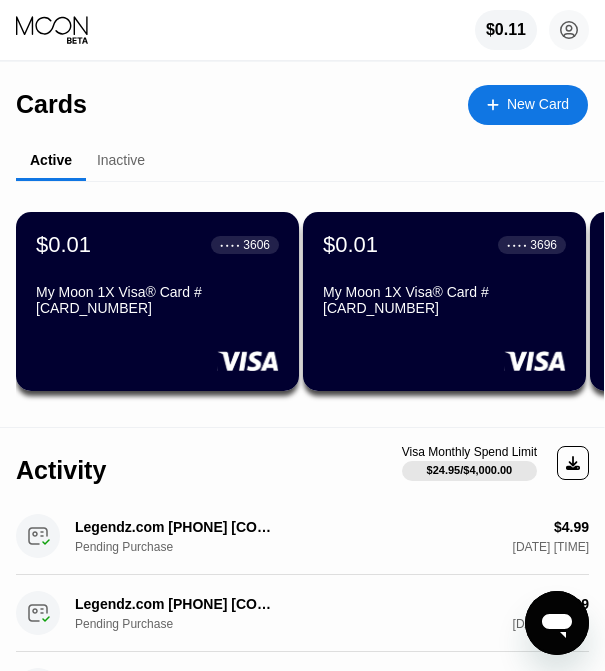 scroll, scrollTop: 19, scrollLeft: 0, axis: vertical 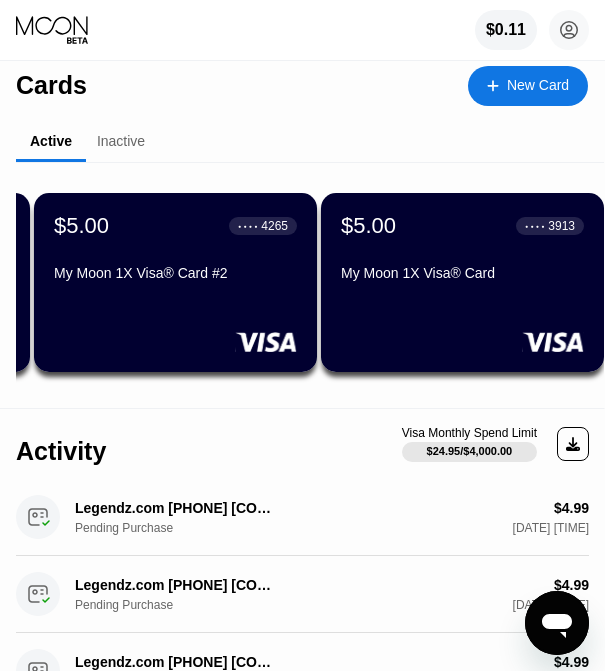 click on "$5.00 ● ● ● ● 3913 My Moon 1X Visa® Card" at bounding box center [462, 282] 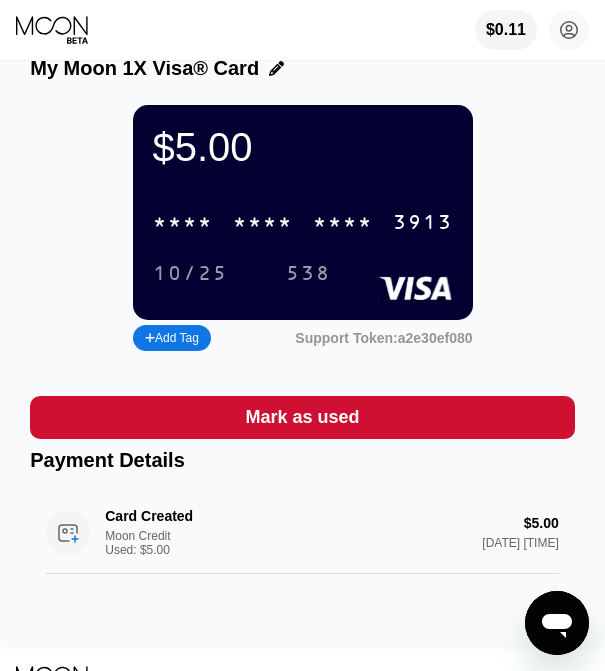 scroll, scrollTop: 1, scrollLeft: 0, axis: vertical 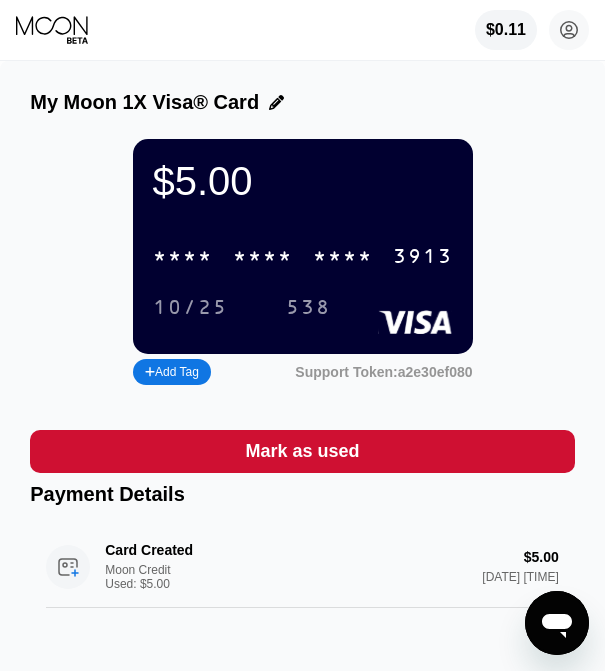 click on "3913" at bounding box center (423, 257) 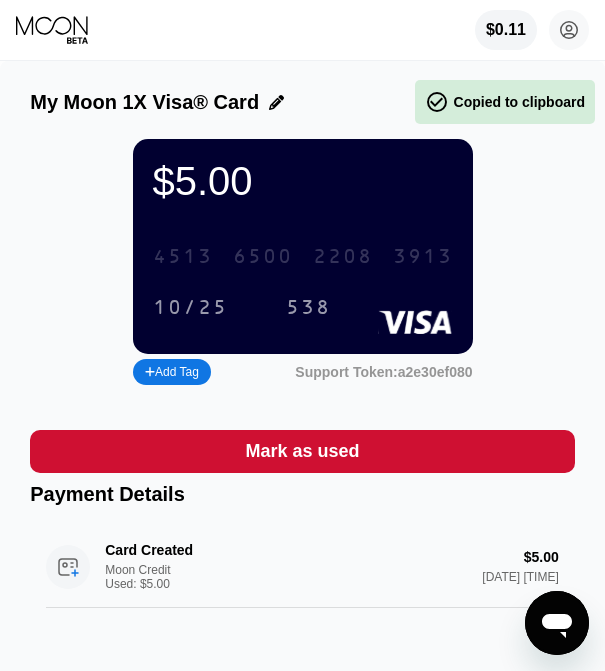 click on "2208" at bounding box center (343, 257) 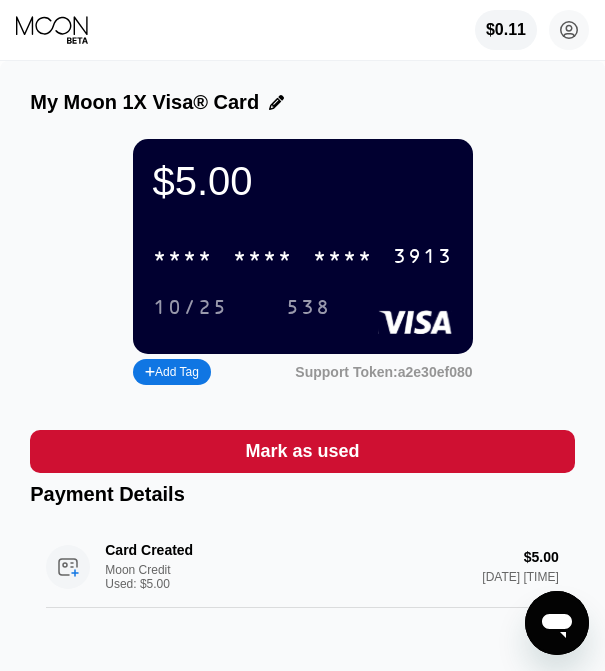 click 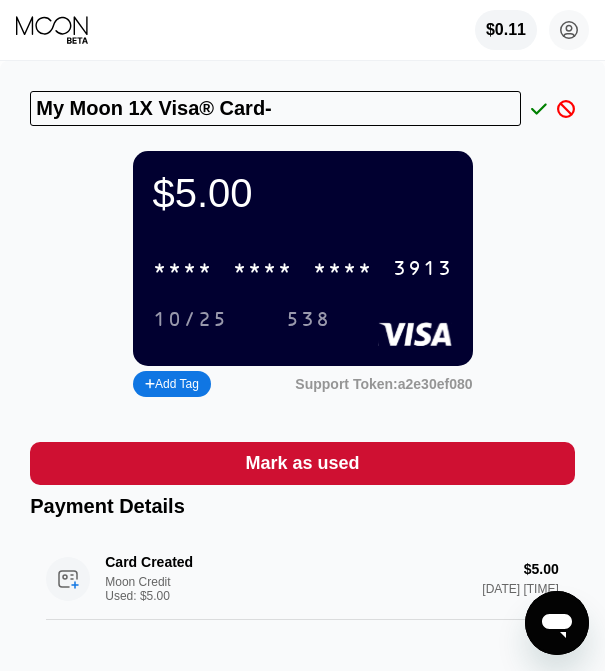 type on "My Moon 1X Visa® Card-" 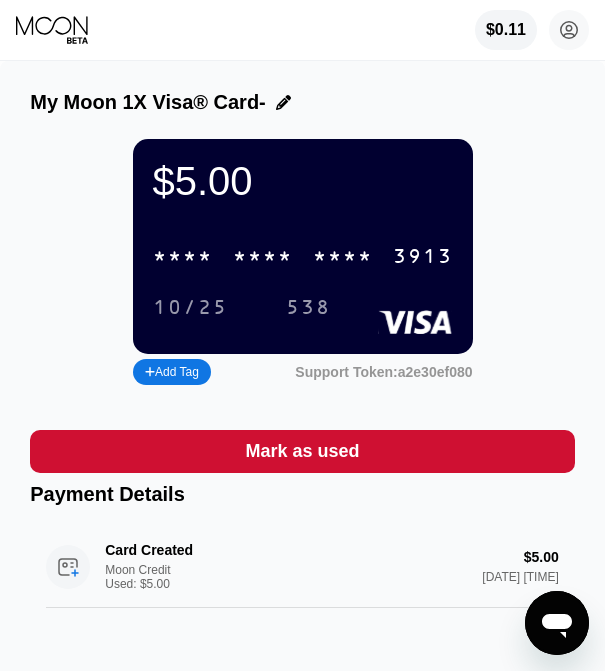 drag, startPoint x: 60, startPoint y: 24, endPoint x: 41, endPoint y: 54, distance: 35.510563 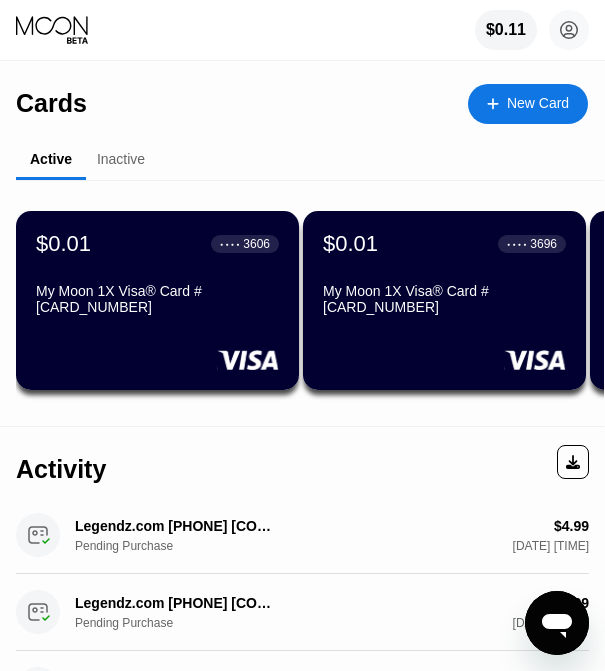 scroll, scrollTop: 0, scrollLeft: 0, axis: both 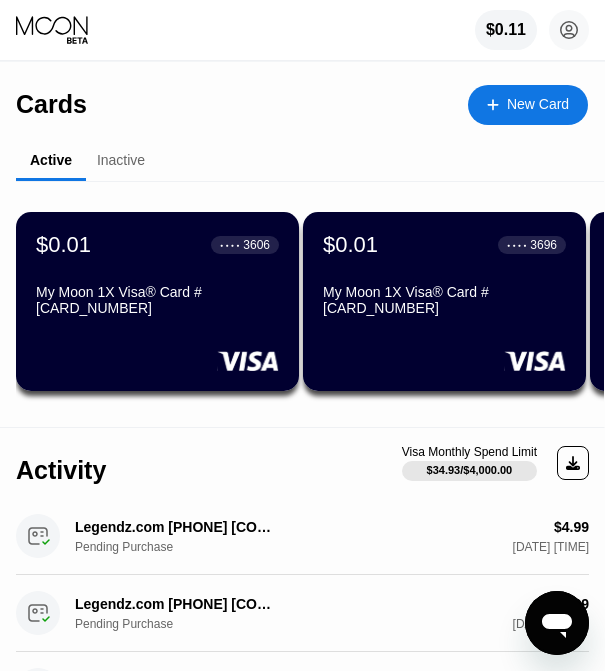 drag, startPoint x: 216, startPoint y: 94, endPoint x: 144, endPoint y: 36, distance: 92.45539 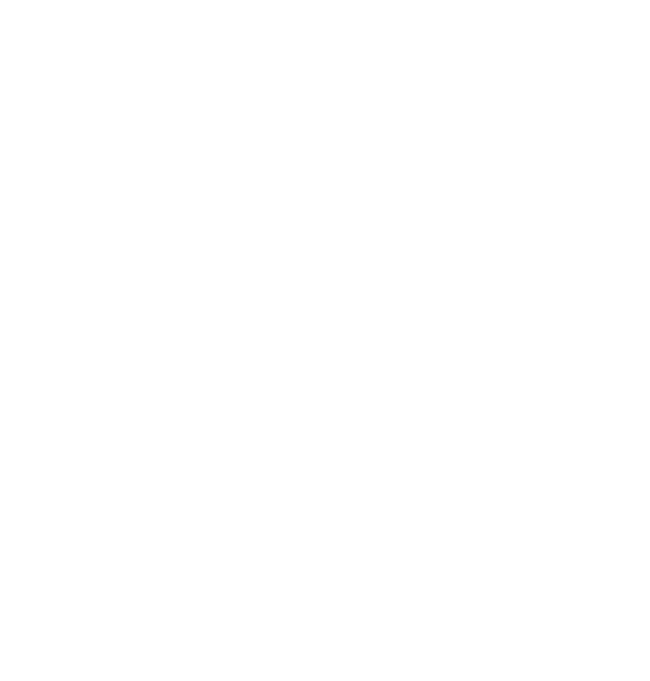 scroll, scrollTop: 0, scrollLeft: 0, axis: both 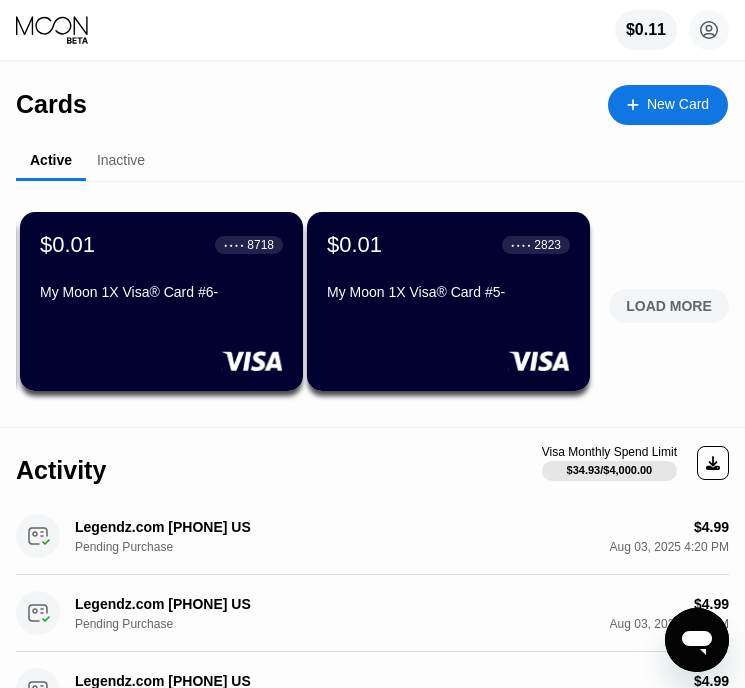 click on "LOAD MORE" at bounding box center [669, 306] 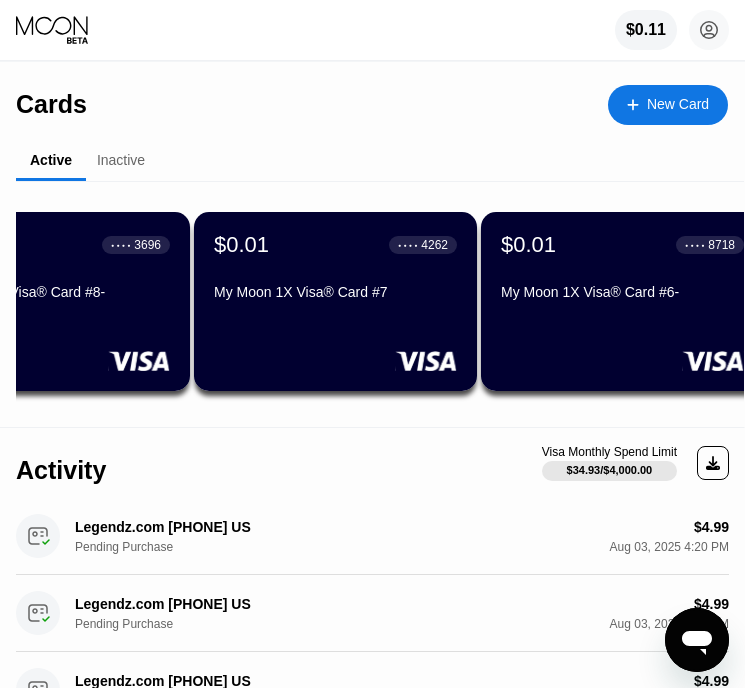 scroll, scrollTop: 0, scrollLeft: 857, axis: horizontal 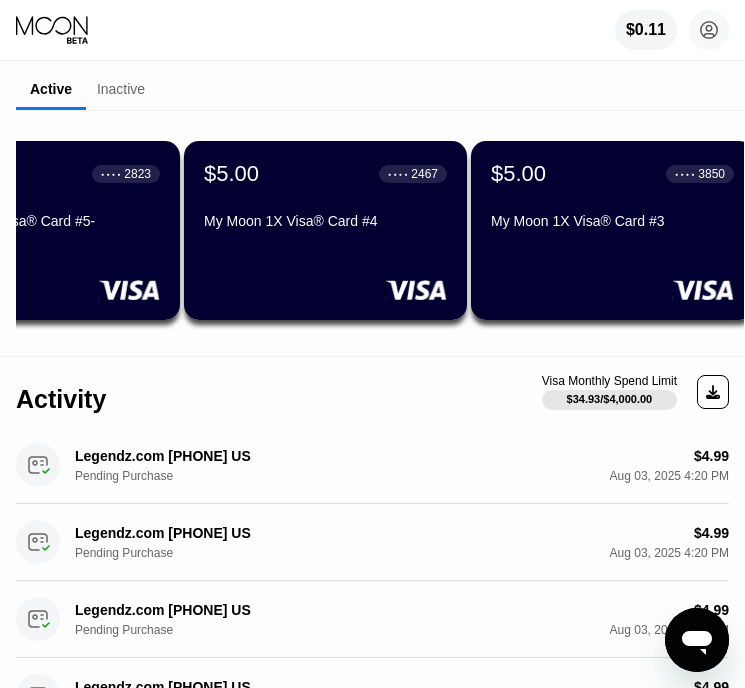 click on "$5.00 ● ● ● ● 2467 My Moon 1X Visa® Card #4" at bounding box center [325, 230] 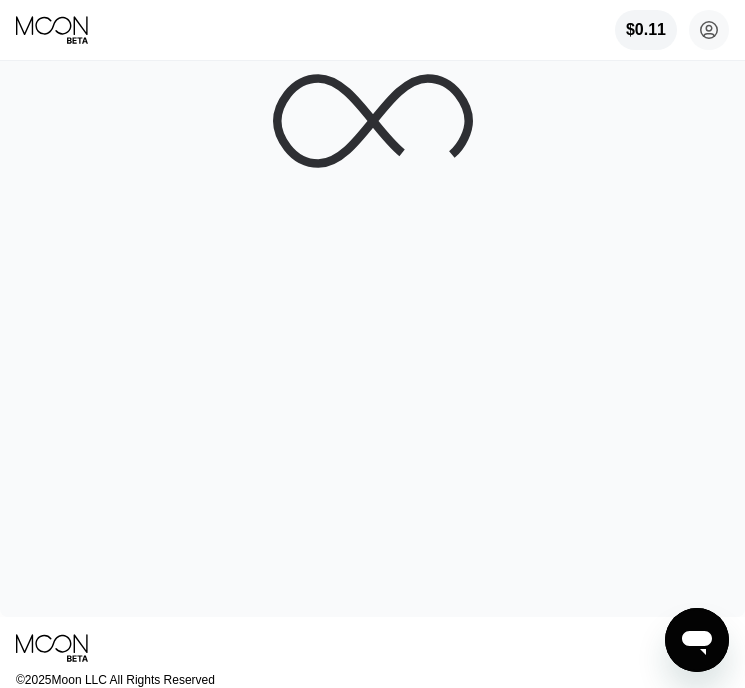 scroll, scrollTop: 0, scrollLeft: 0, axis: both 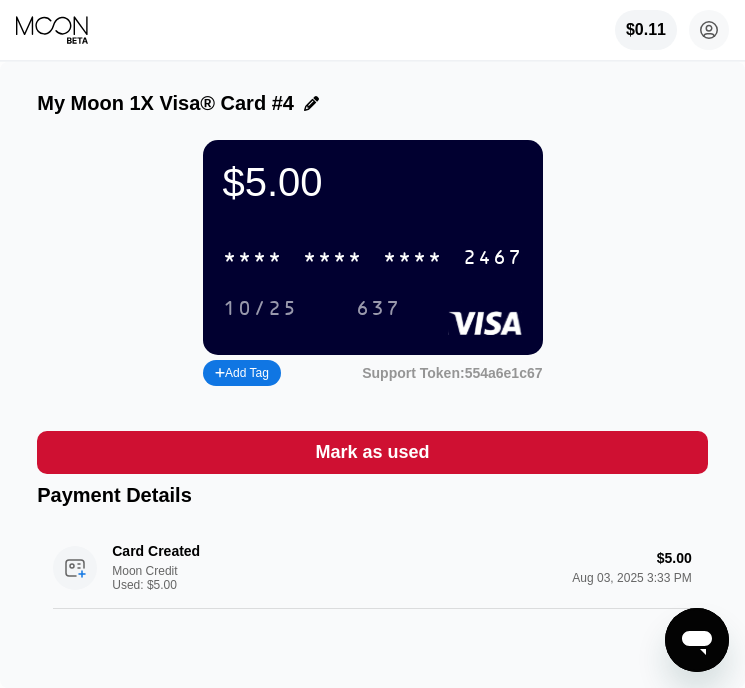 click on "* * * * * * * * * * * * 2467" at bounding box center (373, 257) 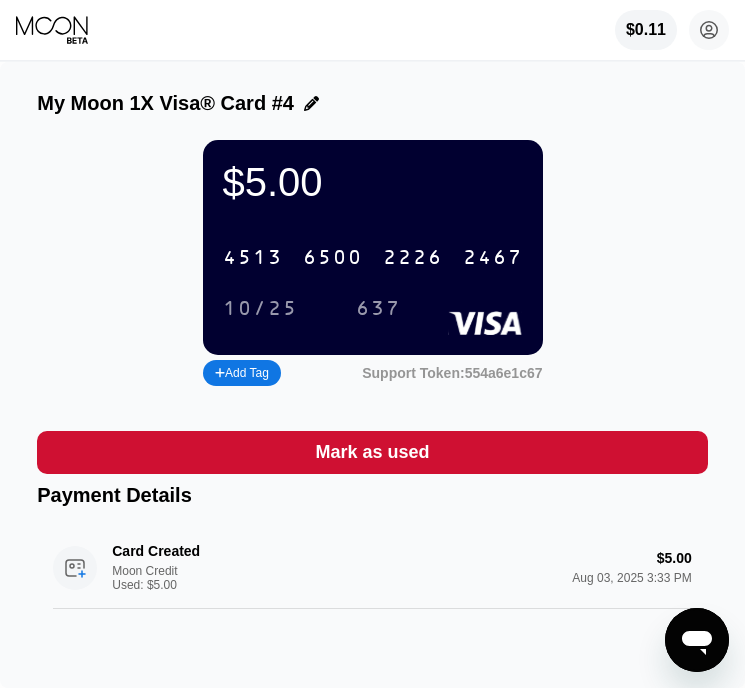 click 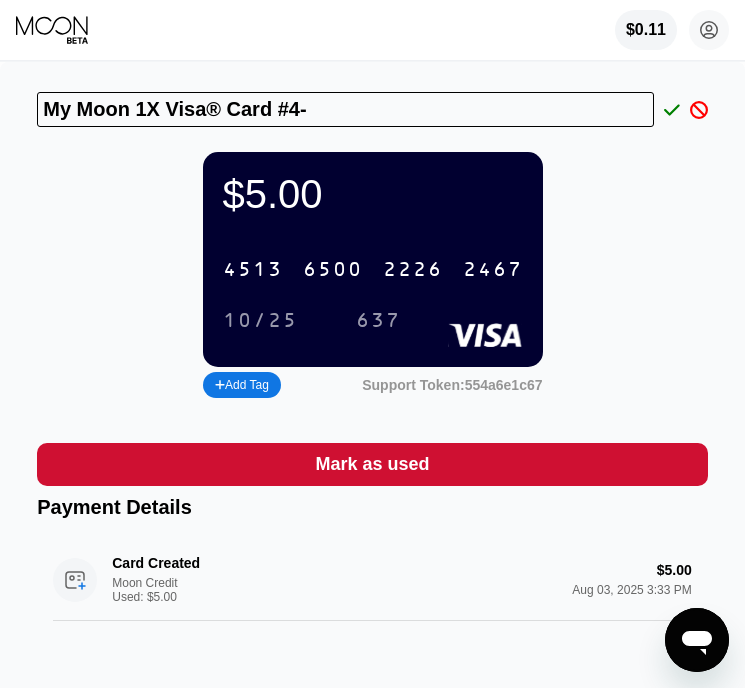 type on "My Moon 1X Visa® Card #4-" 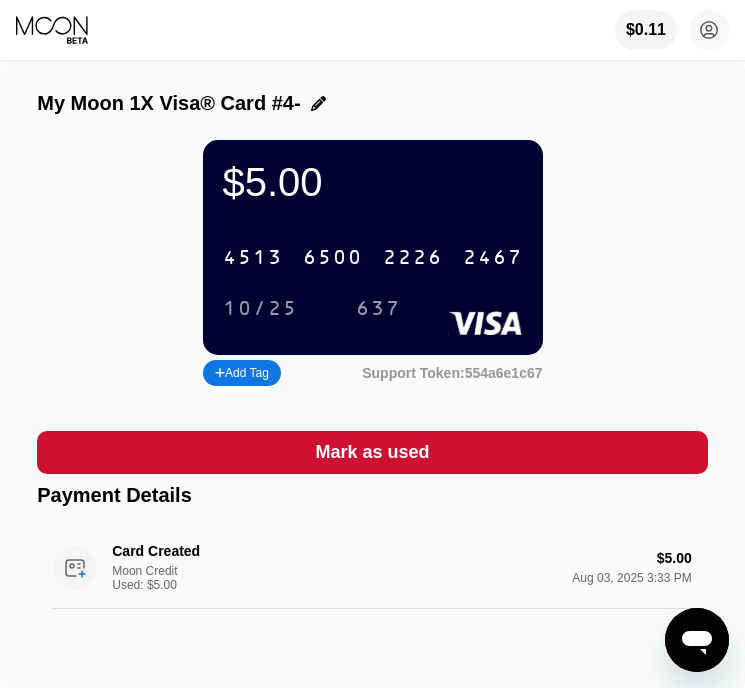 click 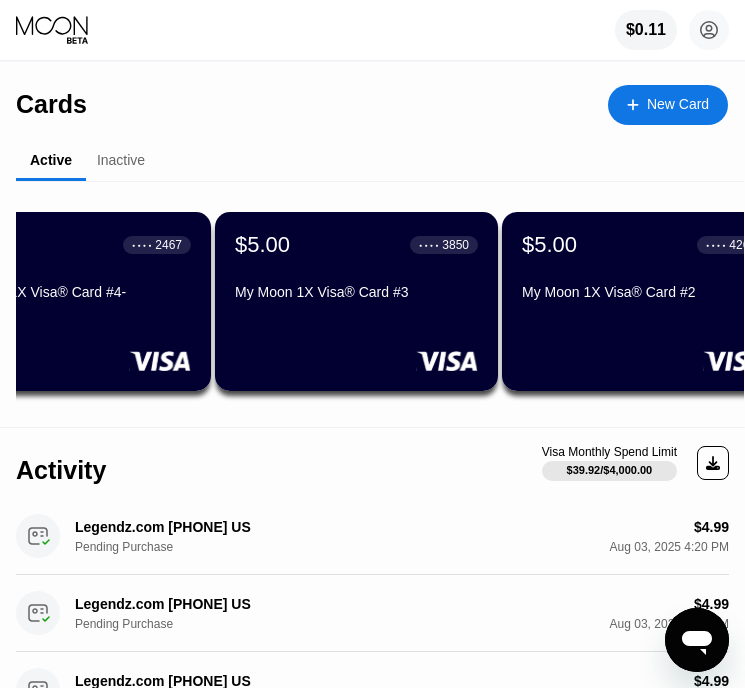 scroll, scrollTop: 0, scrollLeft: 1525, axis: horizontal 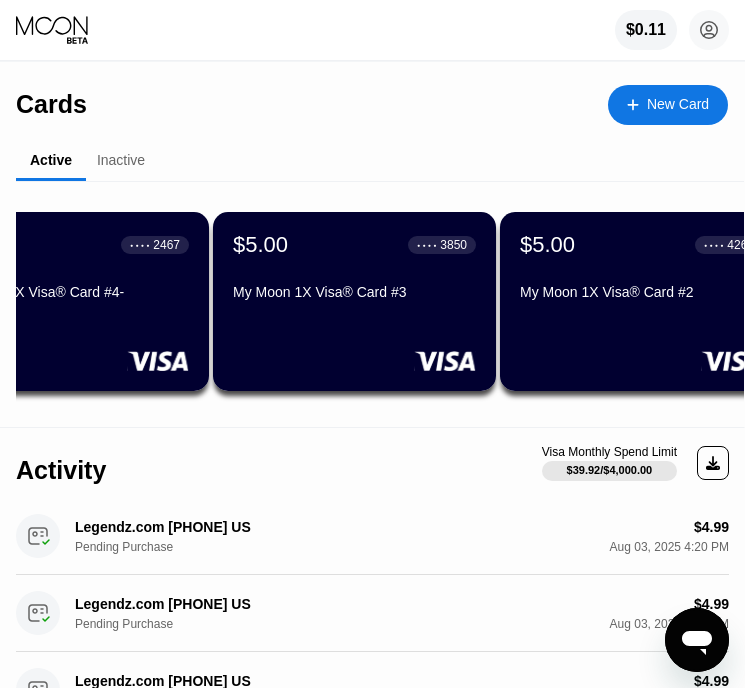 click on "My Moon 1X Visa® Card #3" at bounding box center (354, 296) 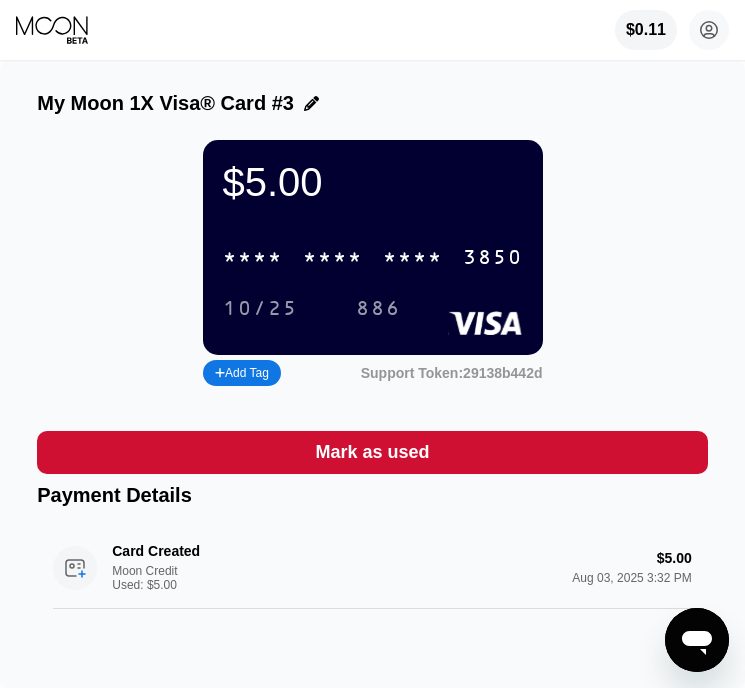 click on "* * * *" at bounding box center [253, 258] 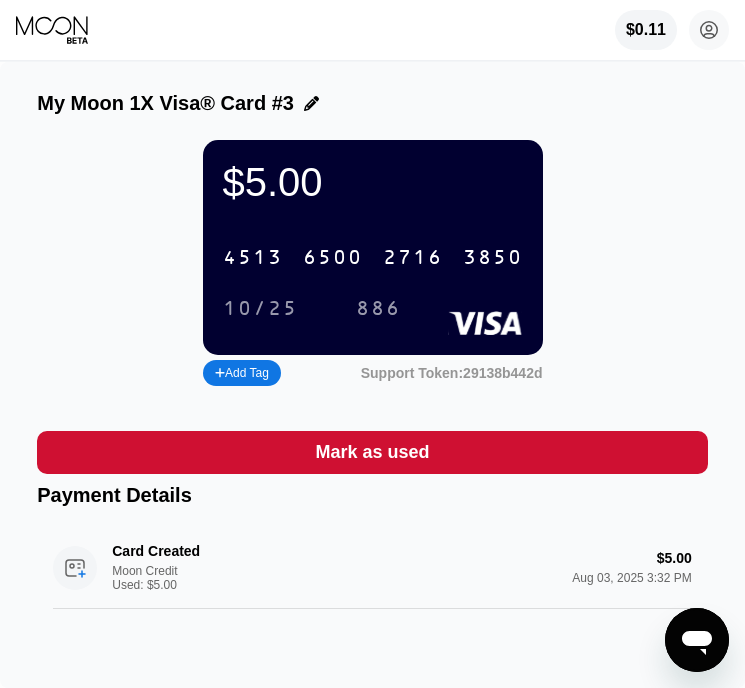 click 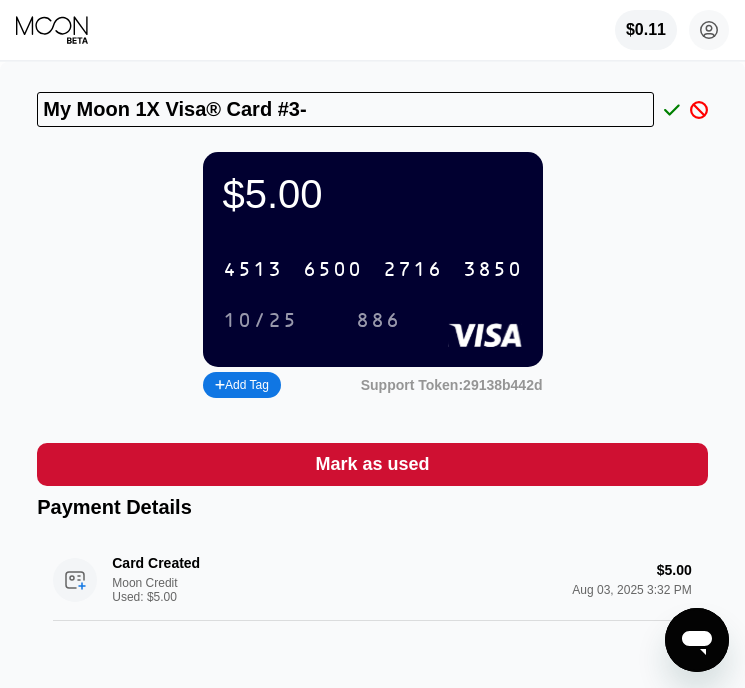 type on "My Moon 1X Visa® Card #3-" 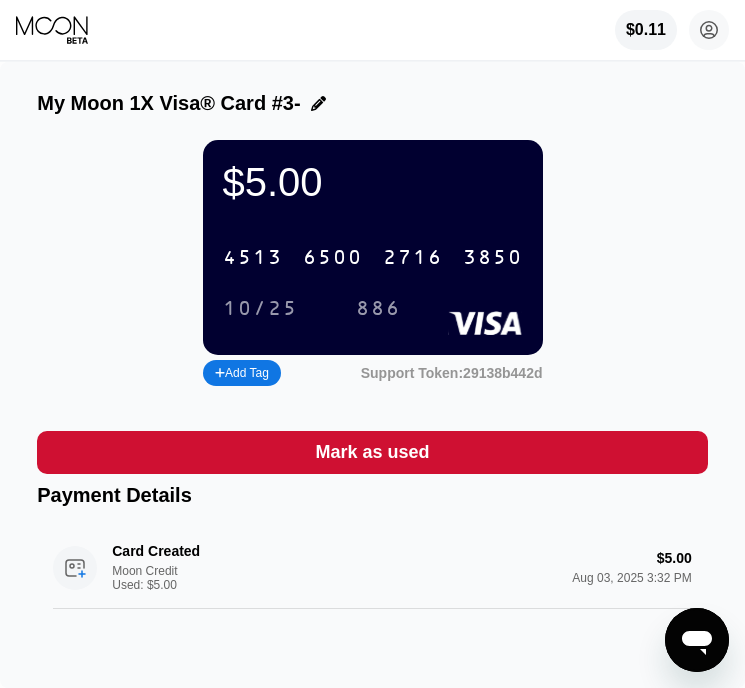 drag, startPoint x: 70, startPoint y: 20, endPoint x: 140, endPoint y: 42, distance: 73.37575 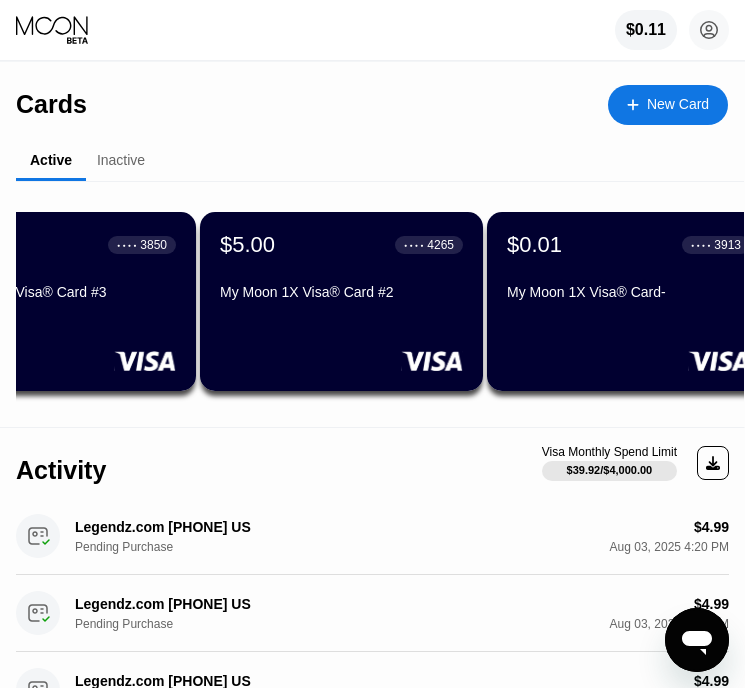 scroll, scrollTop: 0, scrollLeft: 1851, axis: horizontal 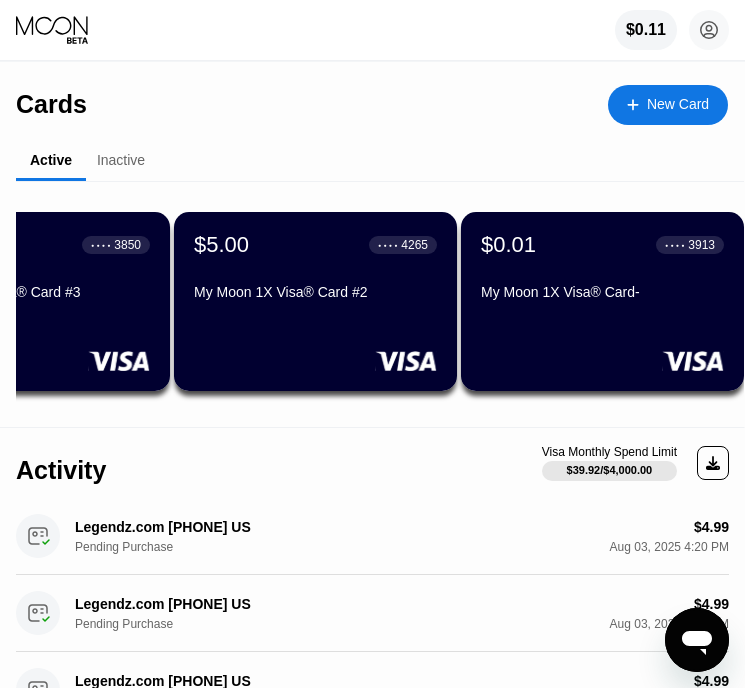 drag, startPoint x: 354, startPoint y: 323, endPoint x: 377, endPoint y: 283, distance: 46.141087 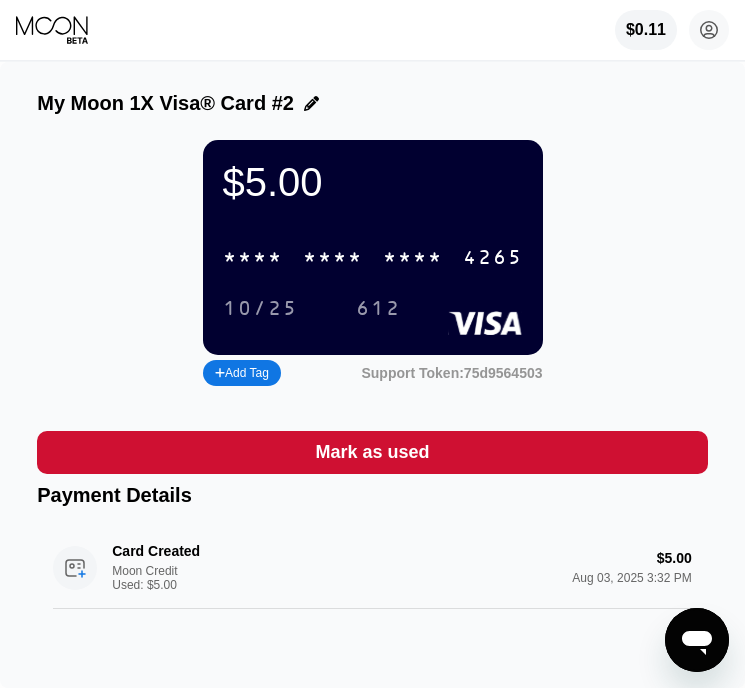 click on "$5.00 * * * * * * * * * * * * [CARD_LAST_FOUR] 10/25 612" at bounding box center [373, 247] 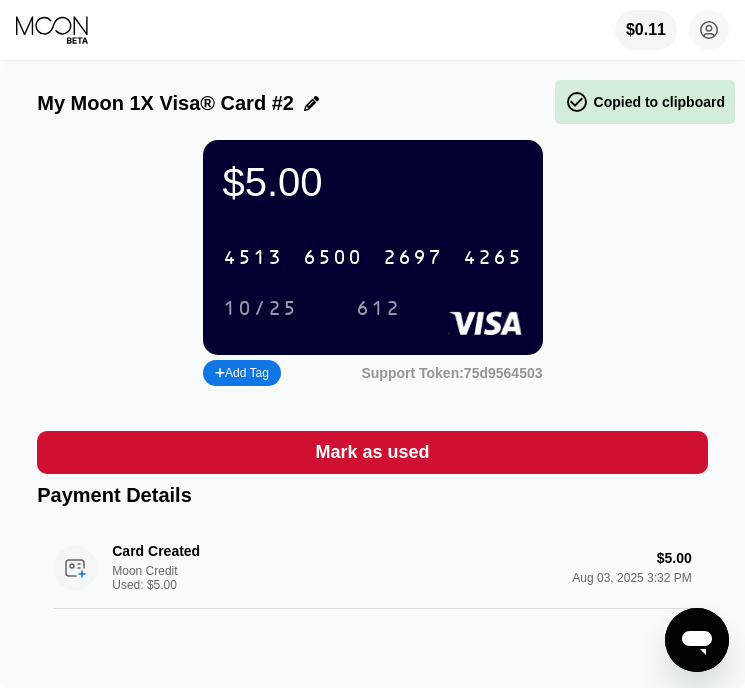 drag, startPoint x: 330, startPoint y: 258, endPoint x: 270, endPoint y: 183, distance: 96.04687 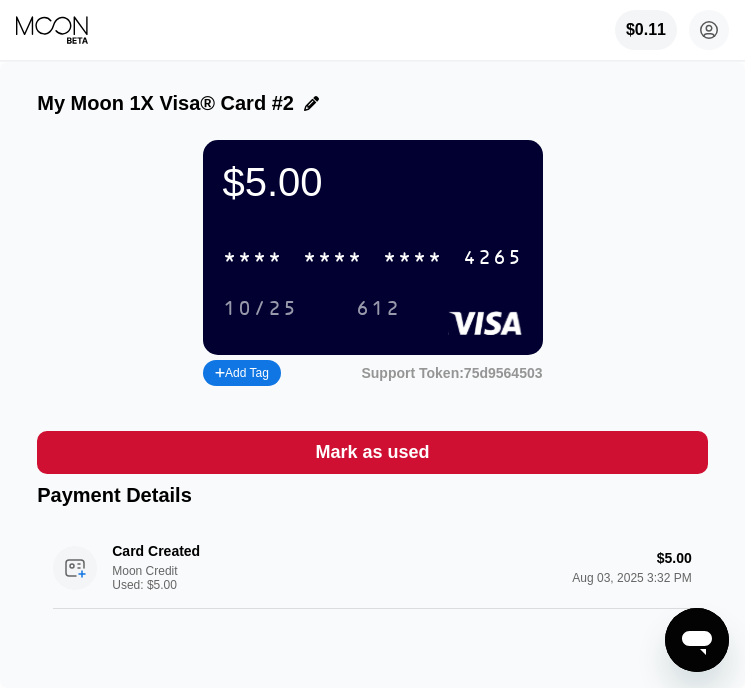 click 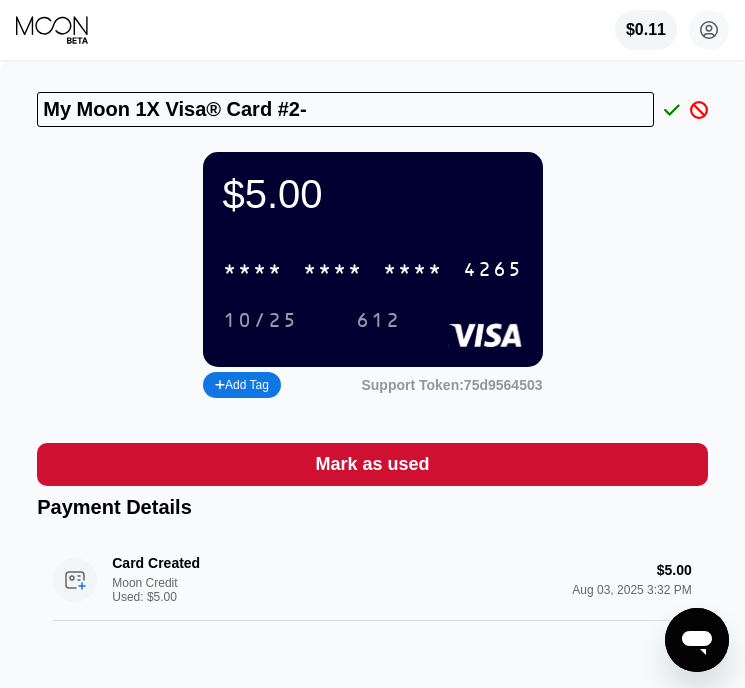 type on "My Moon 1X Visa® Card #2-" 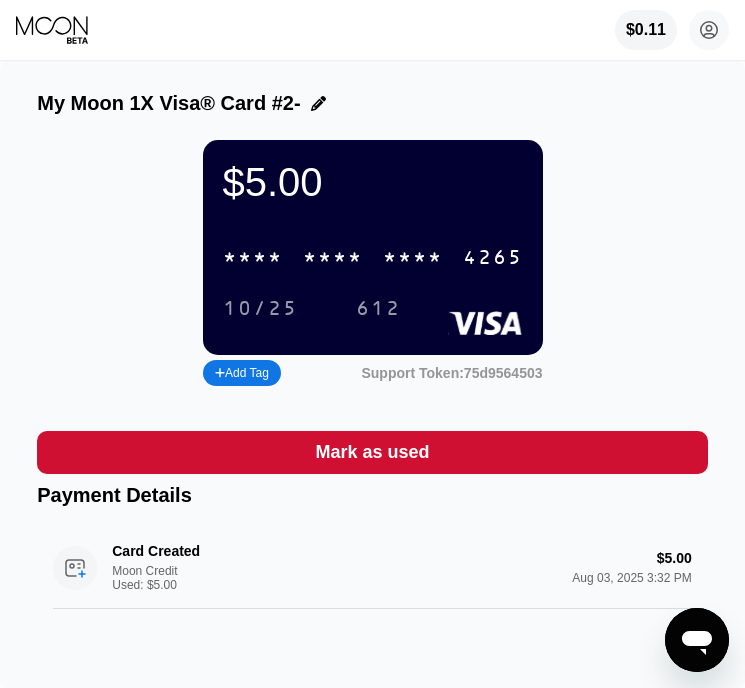 drag, startPoint x: 46, startPoint y: 13, endPoint x: 114, endPoint y: 32, distance: 70.60453 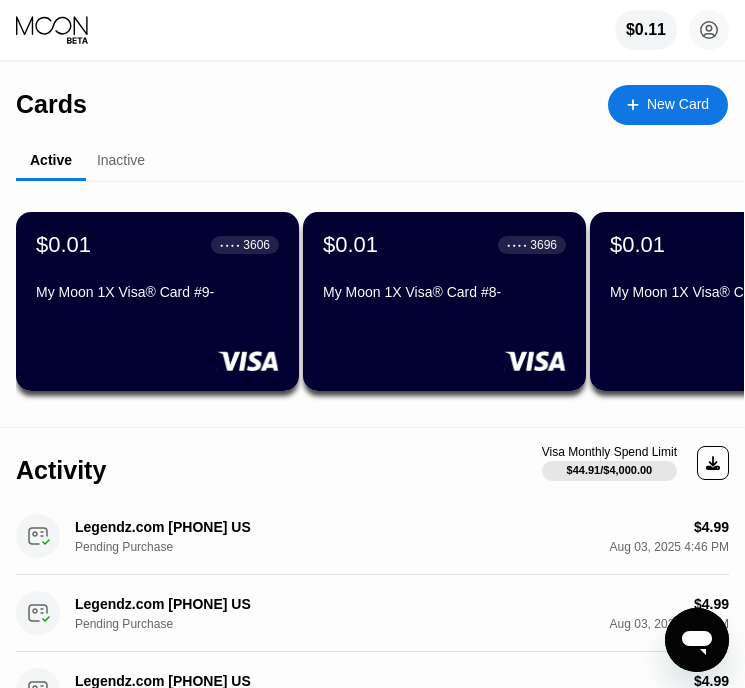 click on "Cards    New Card Active Inactive $0.01 ● ● ● ● 3606 My Moon 1X Visa® Card #9- $0.01 ● ● ● ● 3696 My Moon 1X Visa® Card #8- $0.01 ● ● ● ● 4262 My Moon 1X Visa® Card #7 $0.01 ● ● ● ● 8718 My Moon 1X Visa® Card #6- $0.01 ● ● ● ● 2823 My Moon 1X Visa® Card #5- $0.01 ● ● ● ● 2467 My Moon 1X Visa® Card #4- $0.01 ● ● ● ● 3850 My Moon 1X Visa® Card #3 $0.01 ● ● ● ● 4265 My Moon 1X Visa® Card #2- $0.01 ● ● ● ● 3913 My Moon 1X Visa® Card- $0.01 ● ● ● ● 7791 My Moon 1X Visa® Card #10" at bounding box center (372, 245) 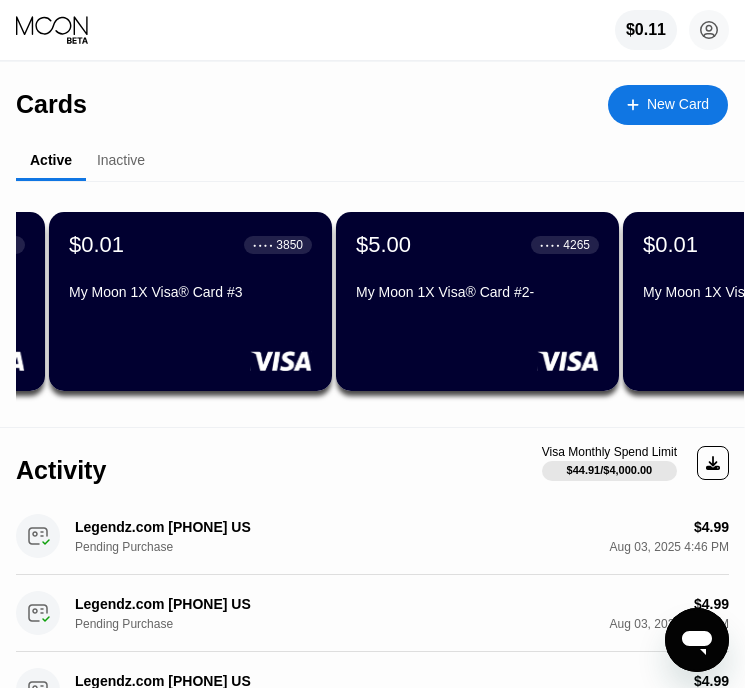 scroll, scrollTop: 0, scrollLeft: 1694, axis: horizontal 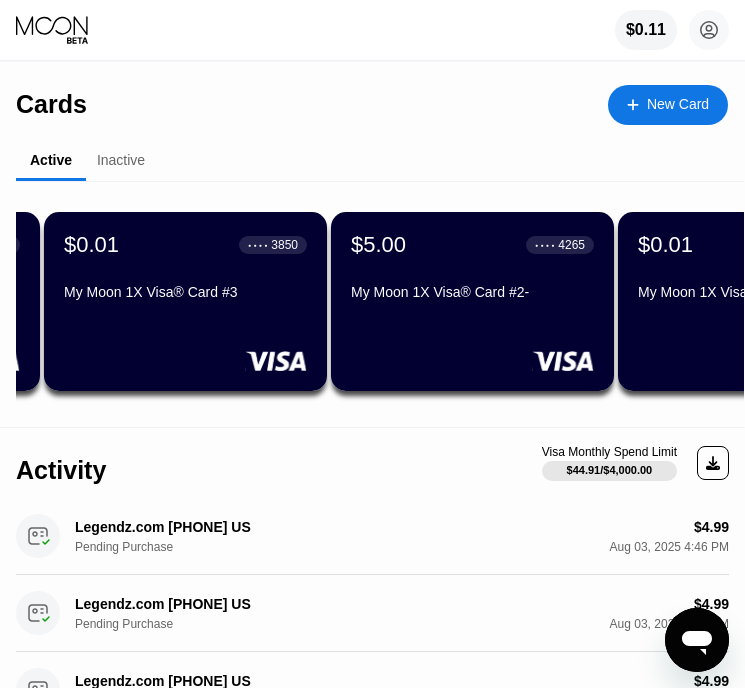 click on "My Moon 1X Visa® Card #2-" at bounding box center (472, 292) 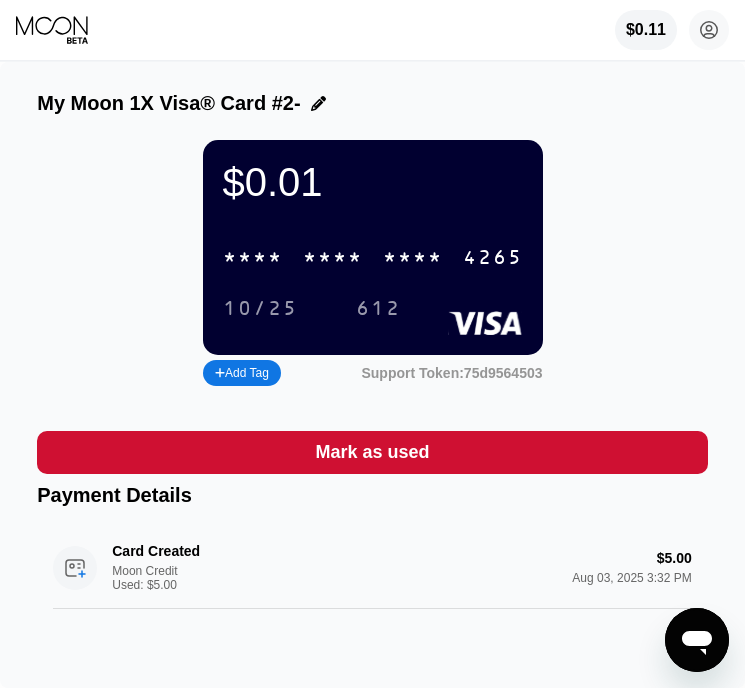 click on "* * * *" at bounding box center [413, 258] 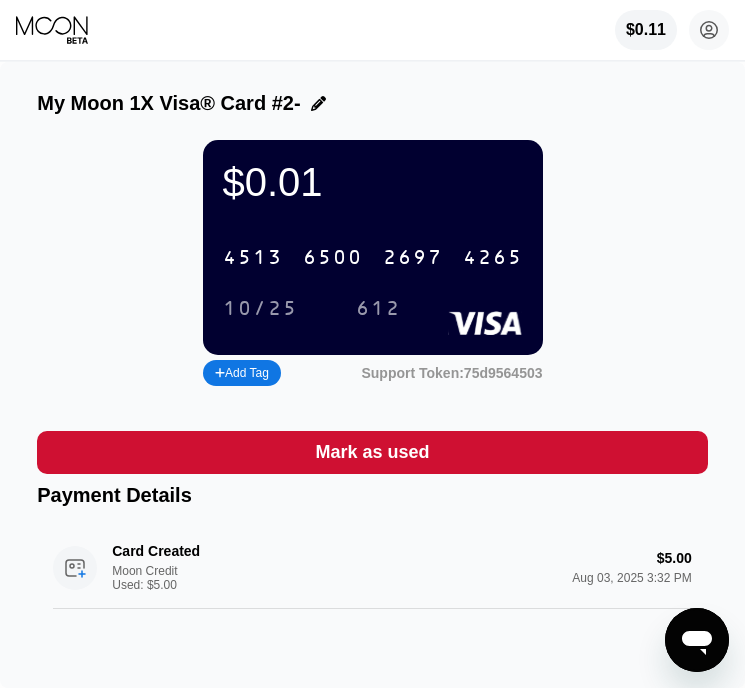 scroll, scrollTop: 92, scrollLeft: 0, axis: vertical 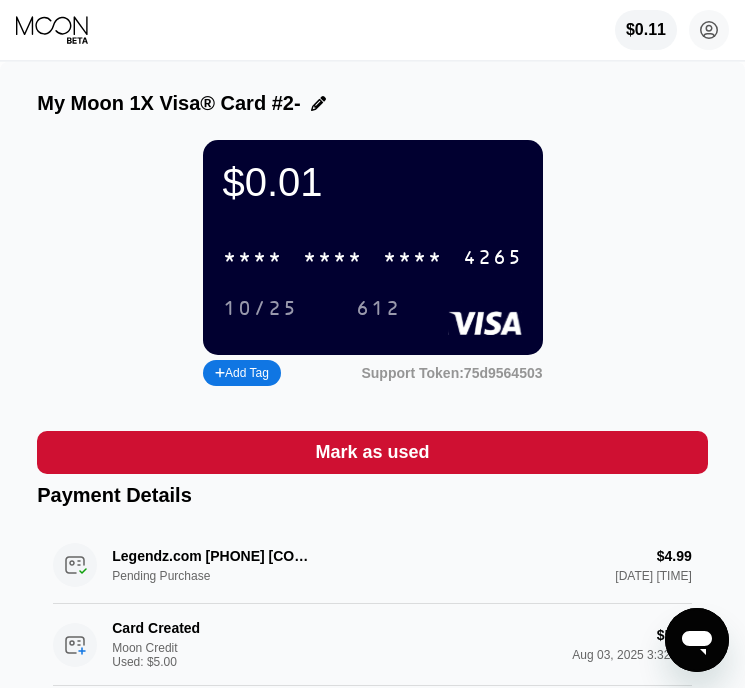 click 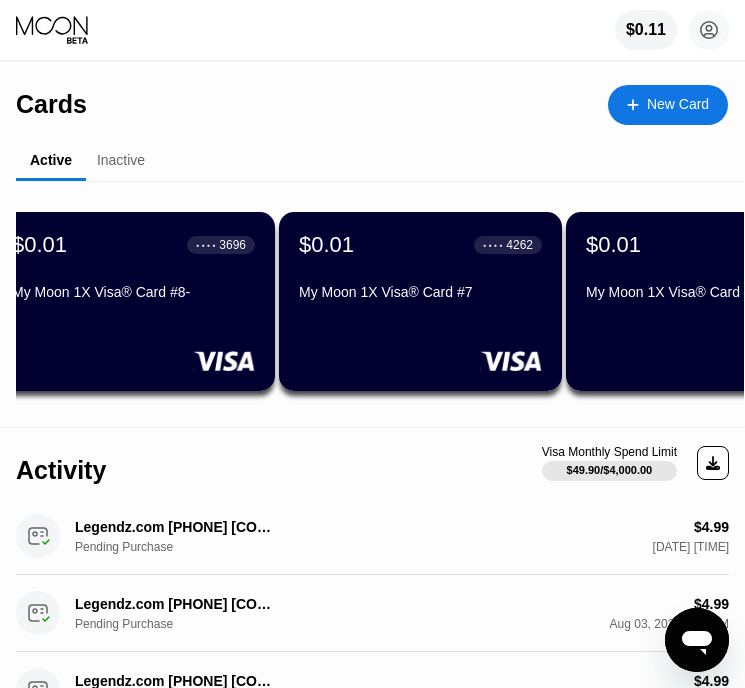 scroll, scrollTop: 0, scrollLeft: 857, axis: horizontal 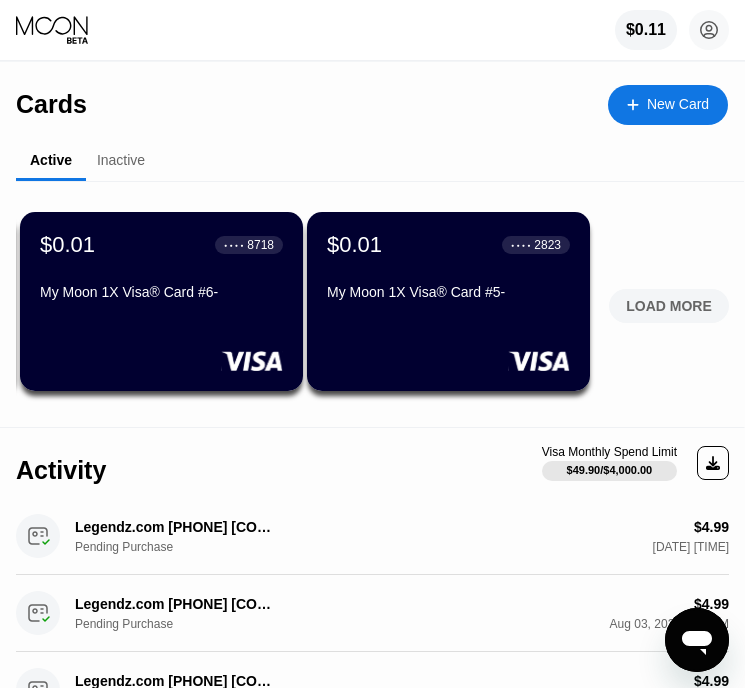 click on "LOAD MORE" at bounding box center (669, 306) 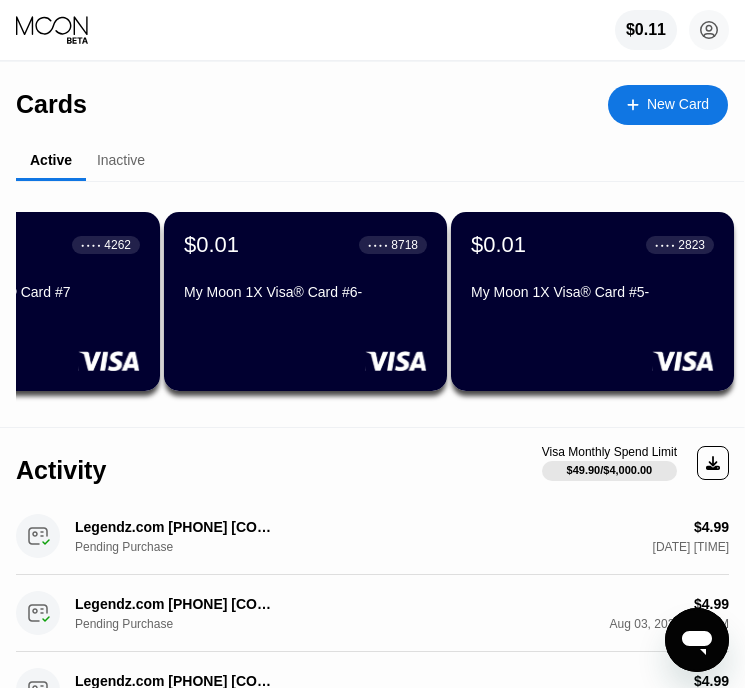 scroll, scrollTop: 0, scrollLeft: 0, axis: both 